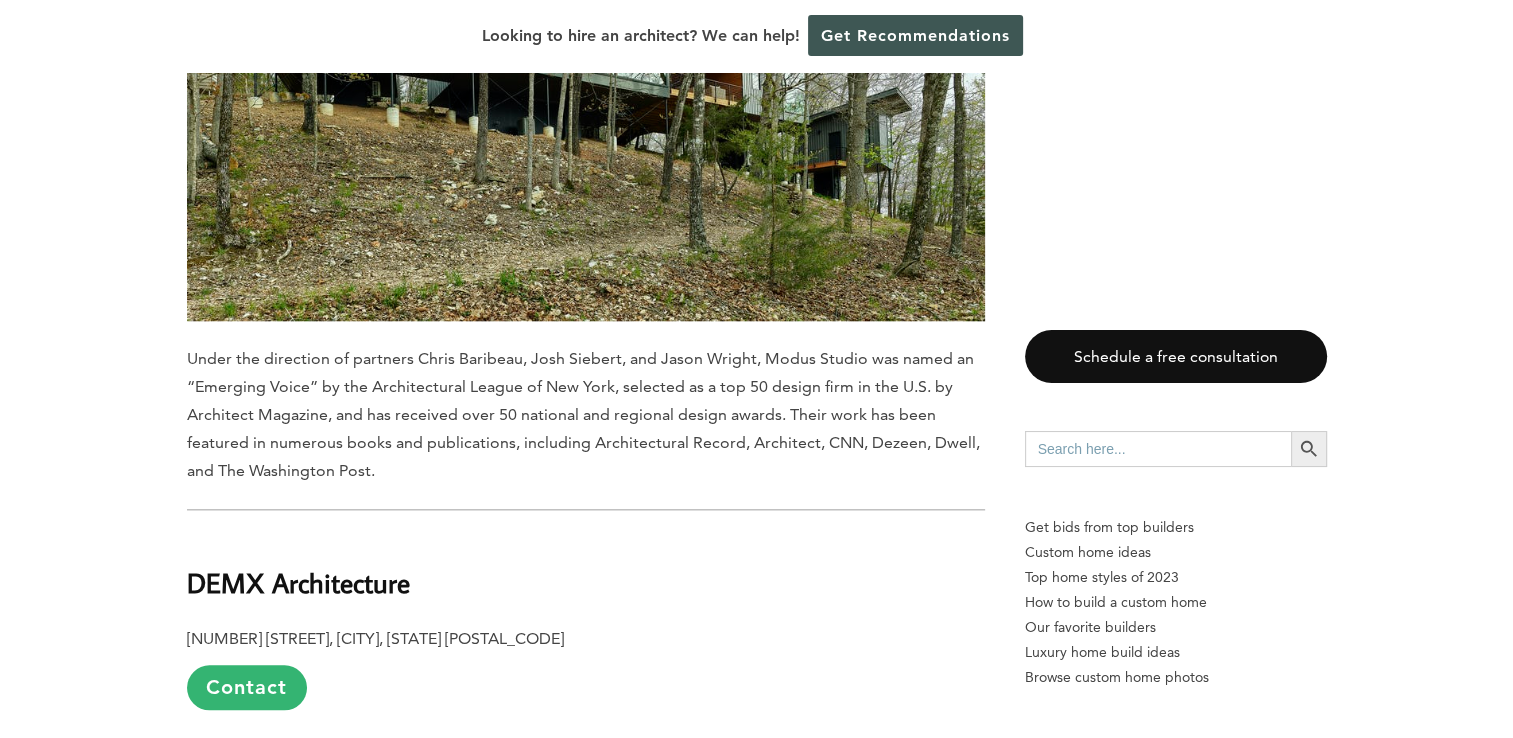 scroll, scrollTop: 2300, scrollLeft: 0, axis: vertical 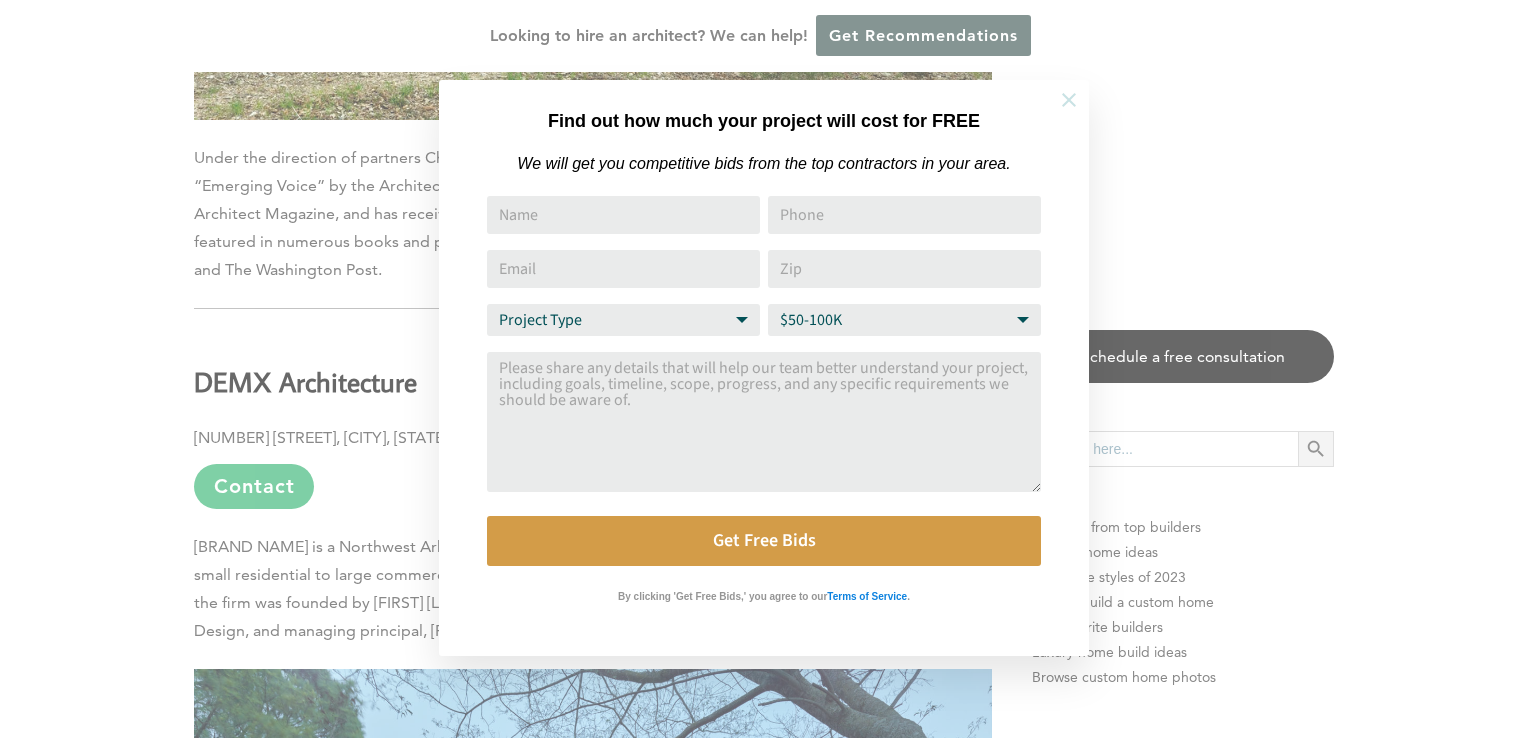 click 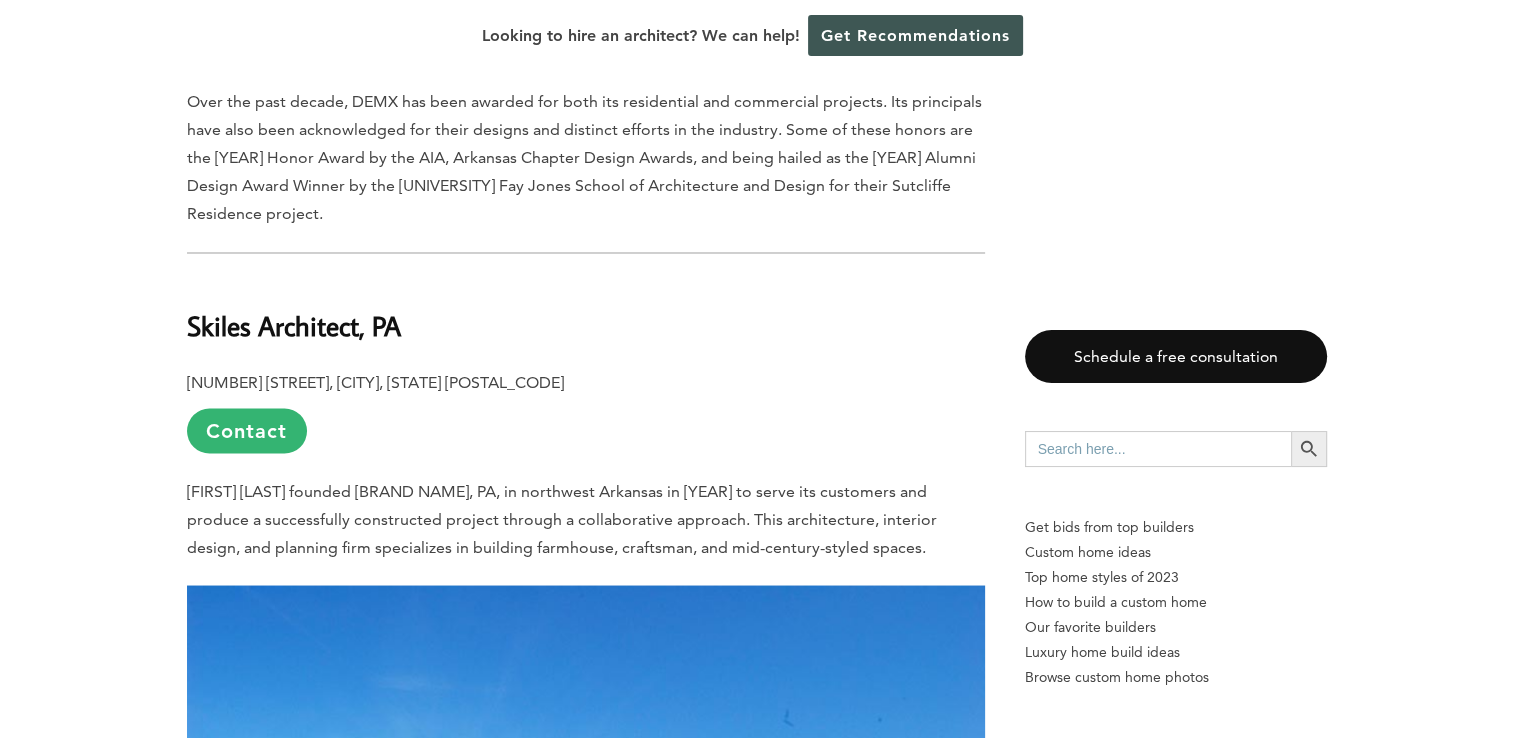 scroll, scrollTop: 3500, scrollLeft: 0, axis: vertical 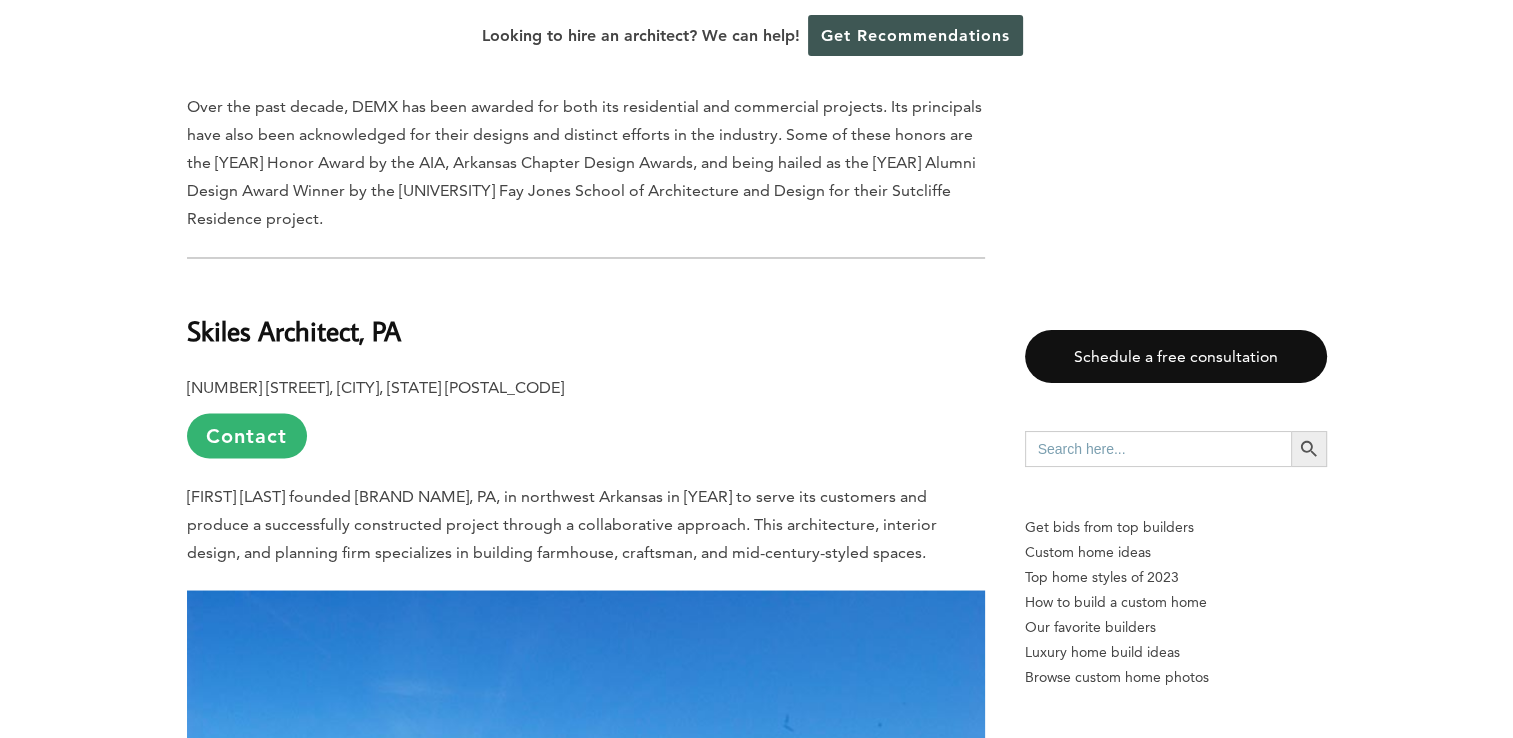 click on "Skiles Architect, PA" at bounding box center [294, 329] 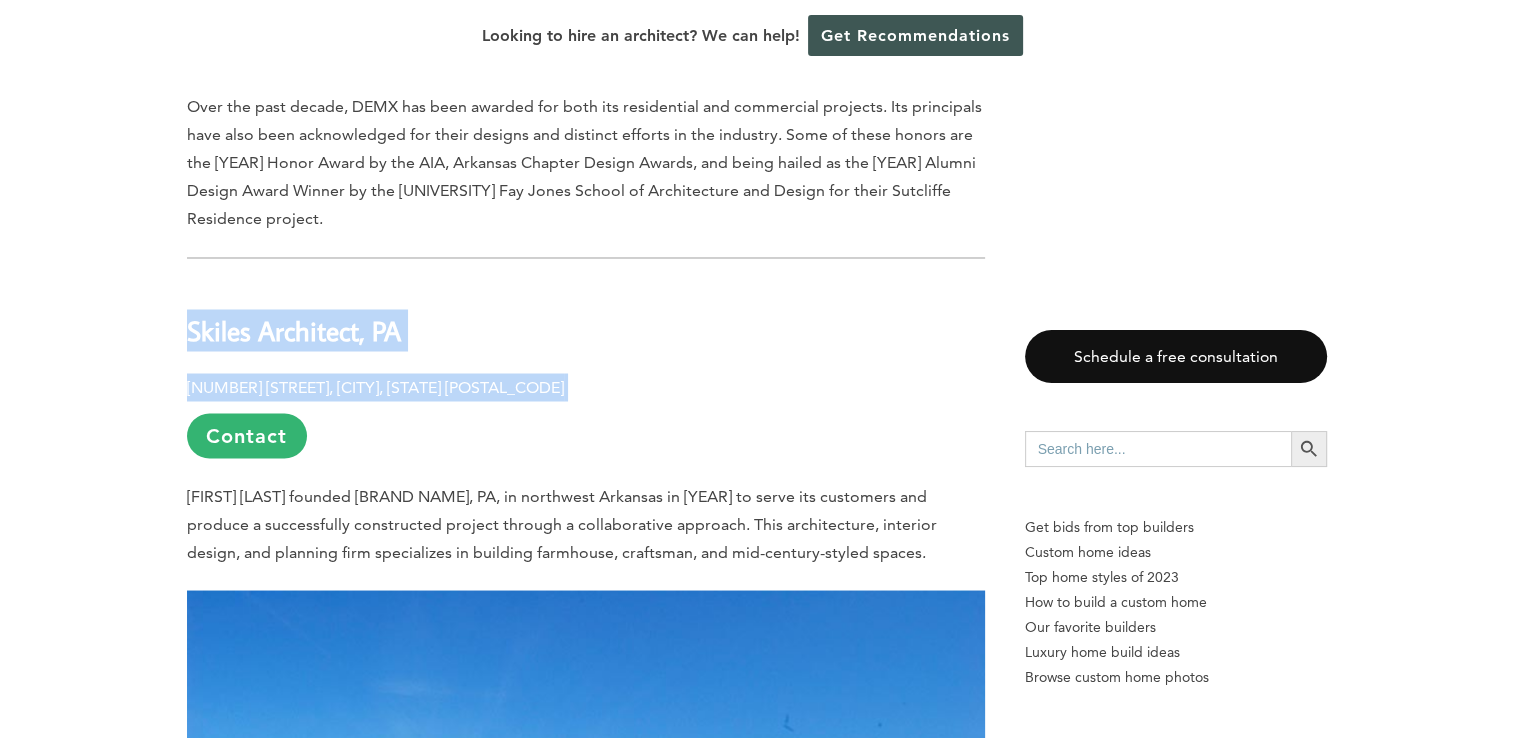 drag, startPoint x: 188, startPoint y: 334, endPoint x: 570, endPoint y: 372, distance: 383.8854 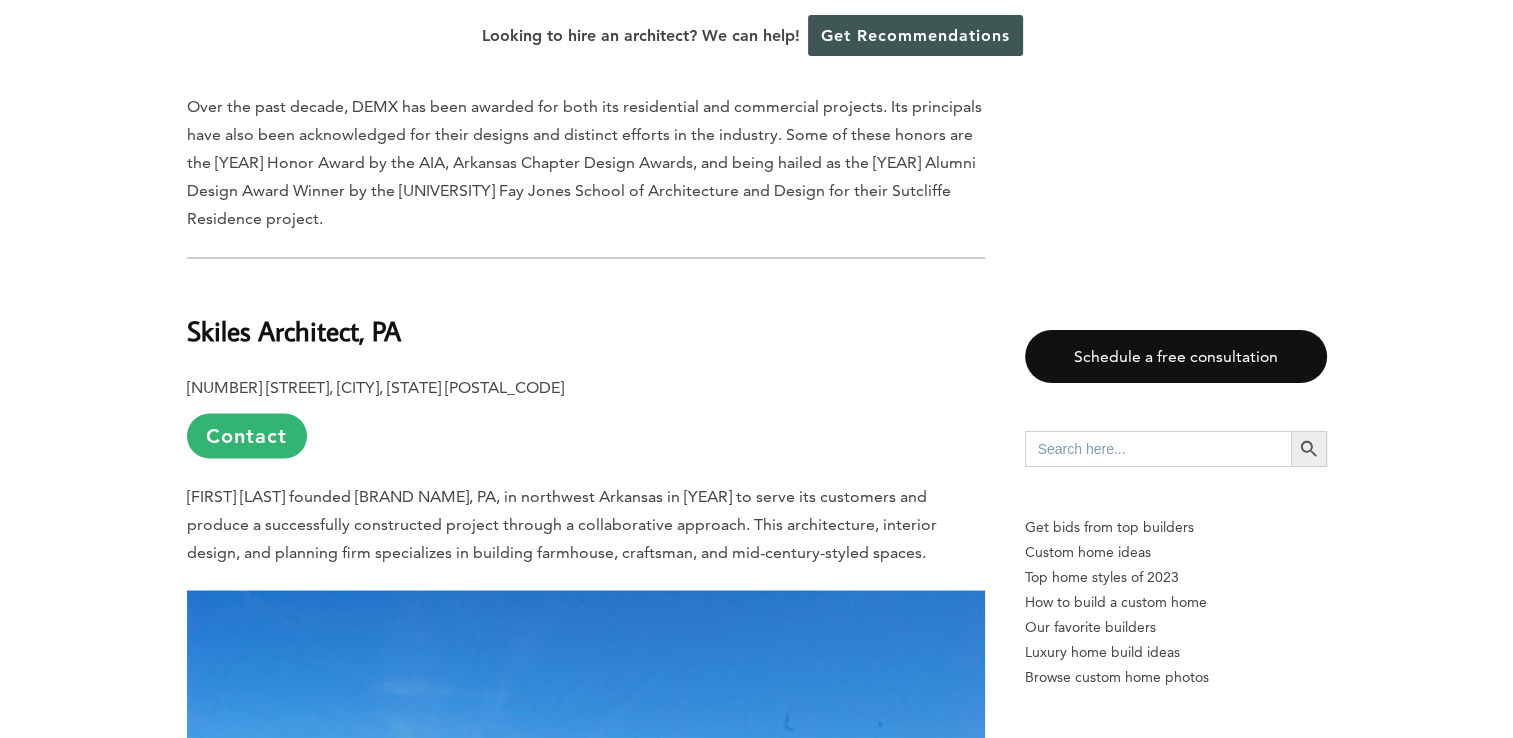 click on "Skiles Architect, PA" at bounding box center (586, 316) 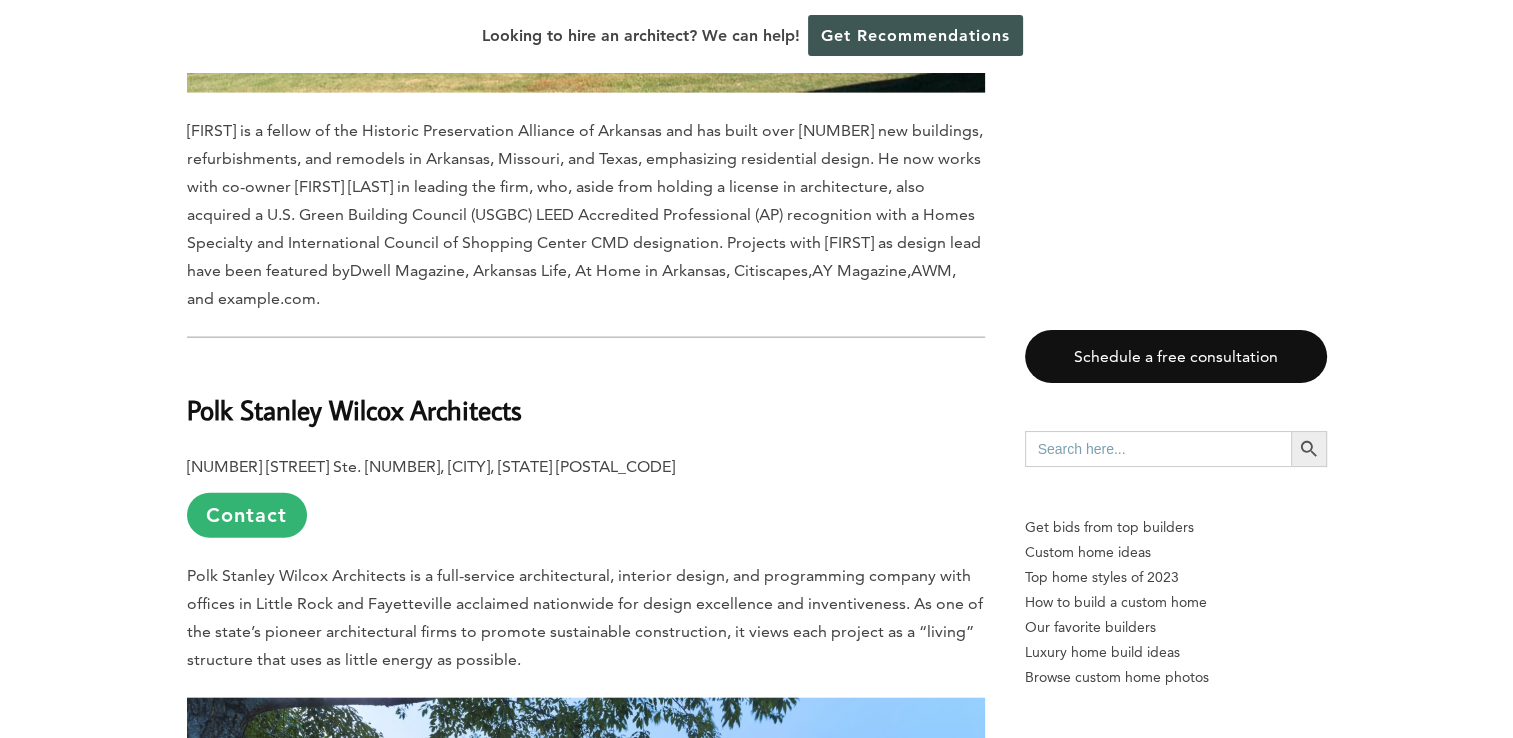 scroll, scrollTop: 4500, scrollLeft: 0, axis: vertical 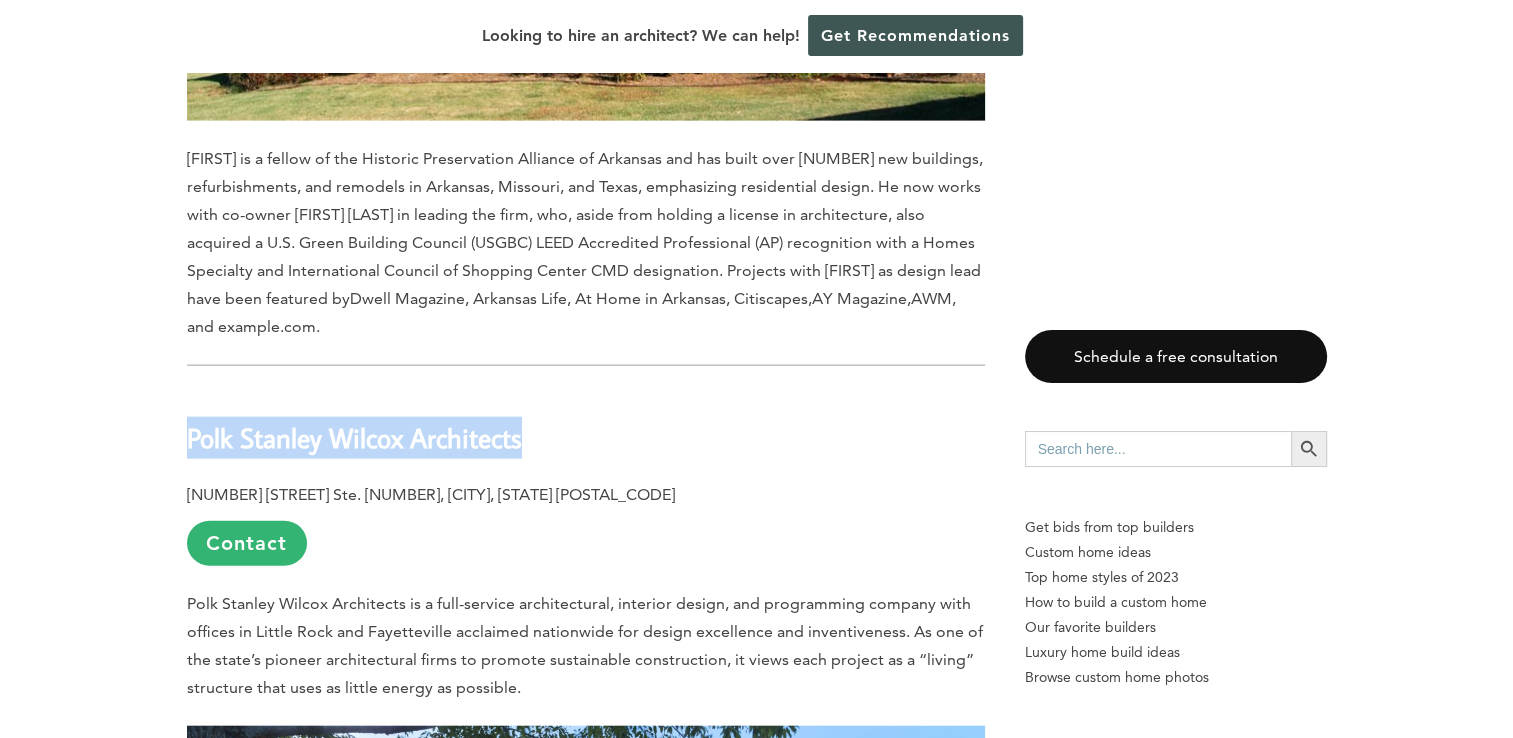 drag, startPoint x: 186, startPoint y: 443, endPoint x: 527, endPoint y: 426, distance: 341.4235 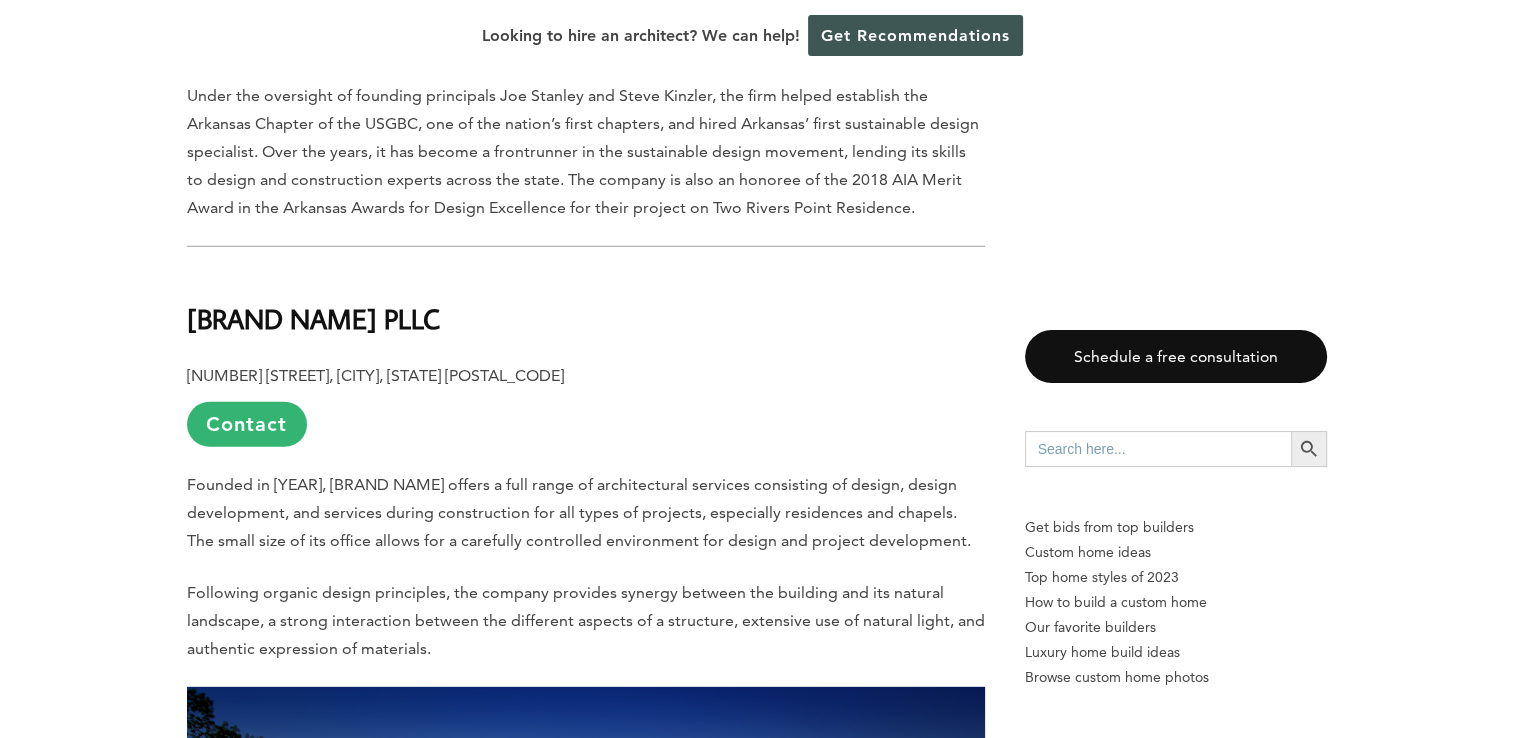 scroll, scrollTop: 5600, scrollLeft: 0, axis: vertical 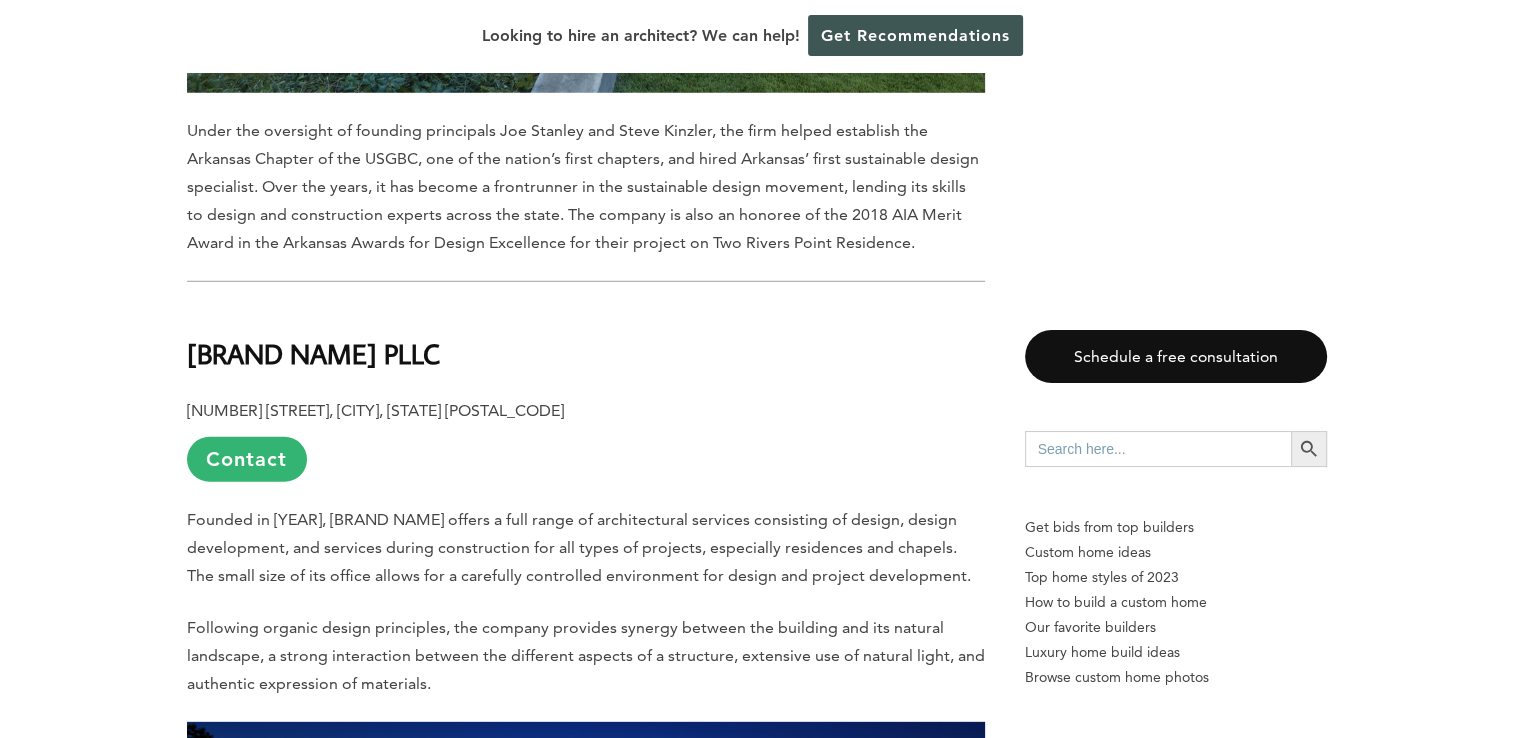 drag, startPoint x: 190, startPoint y: 357, endPoint x: 660, endPoint y: 370, distance: 470.17975 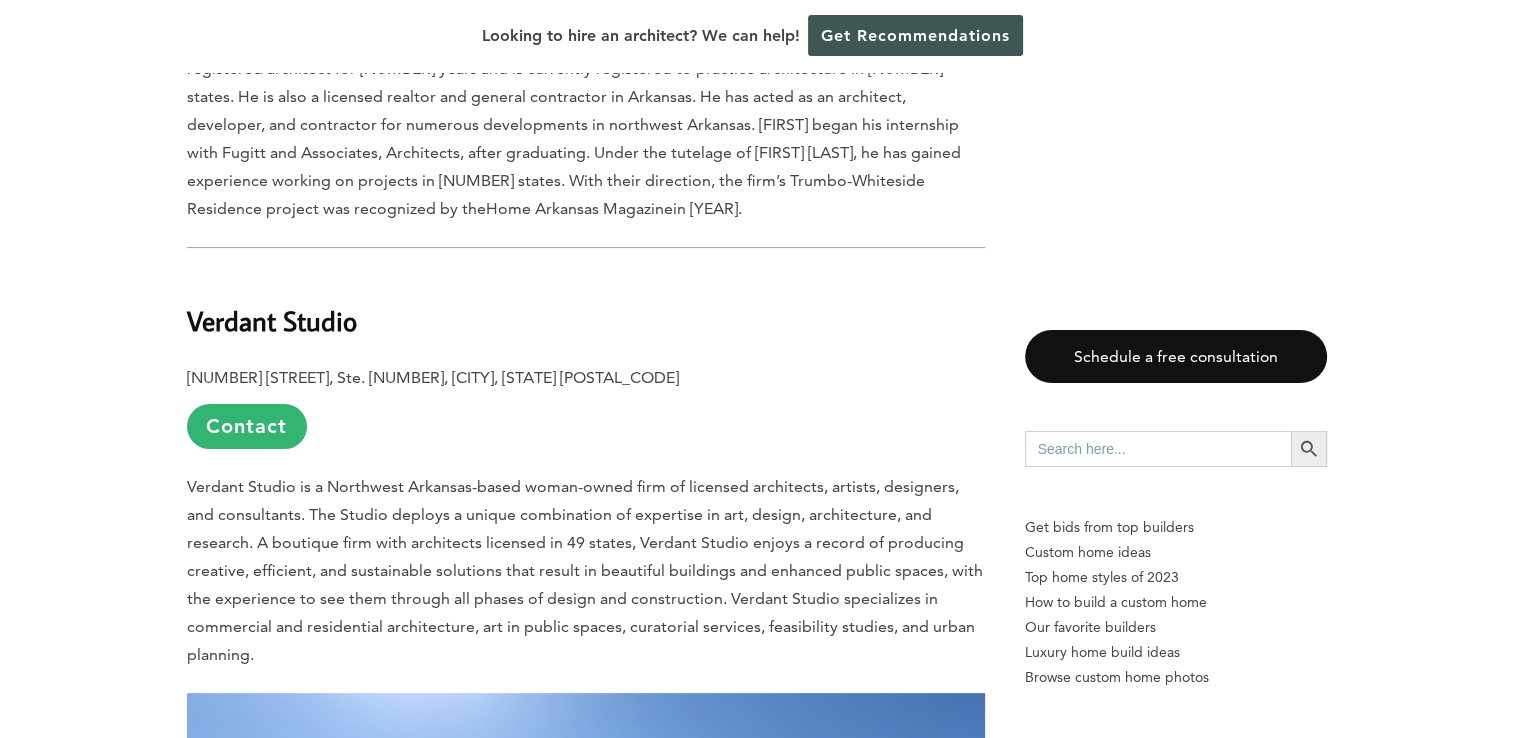 scroll, scrollTop: 7900, scrollLeft: 0, axis: vertical 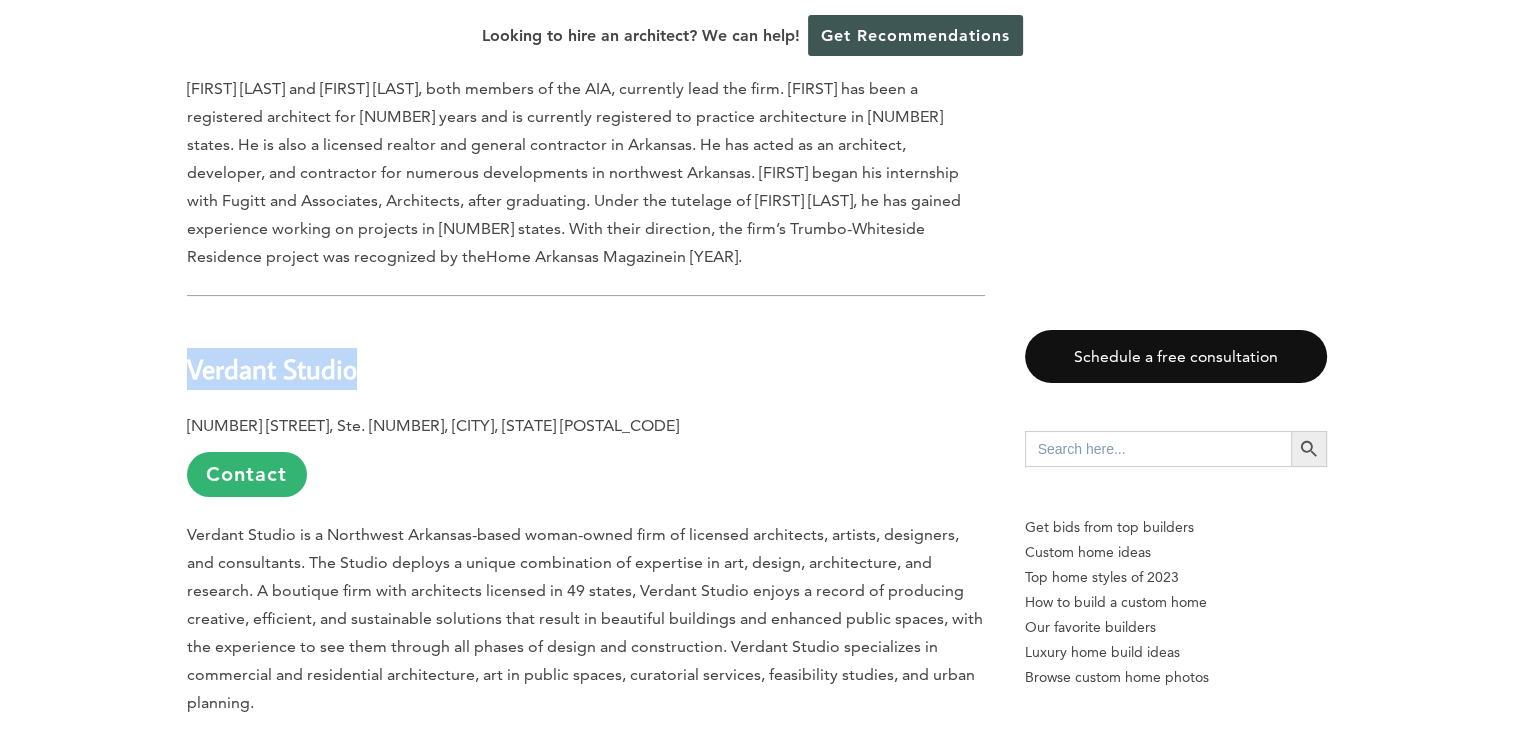 drag, startPoint x: 188, startPoint y: 403, endPoint x: 382, endPoint y: 406, distance: 194.0232 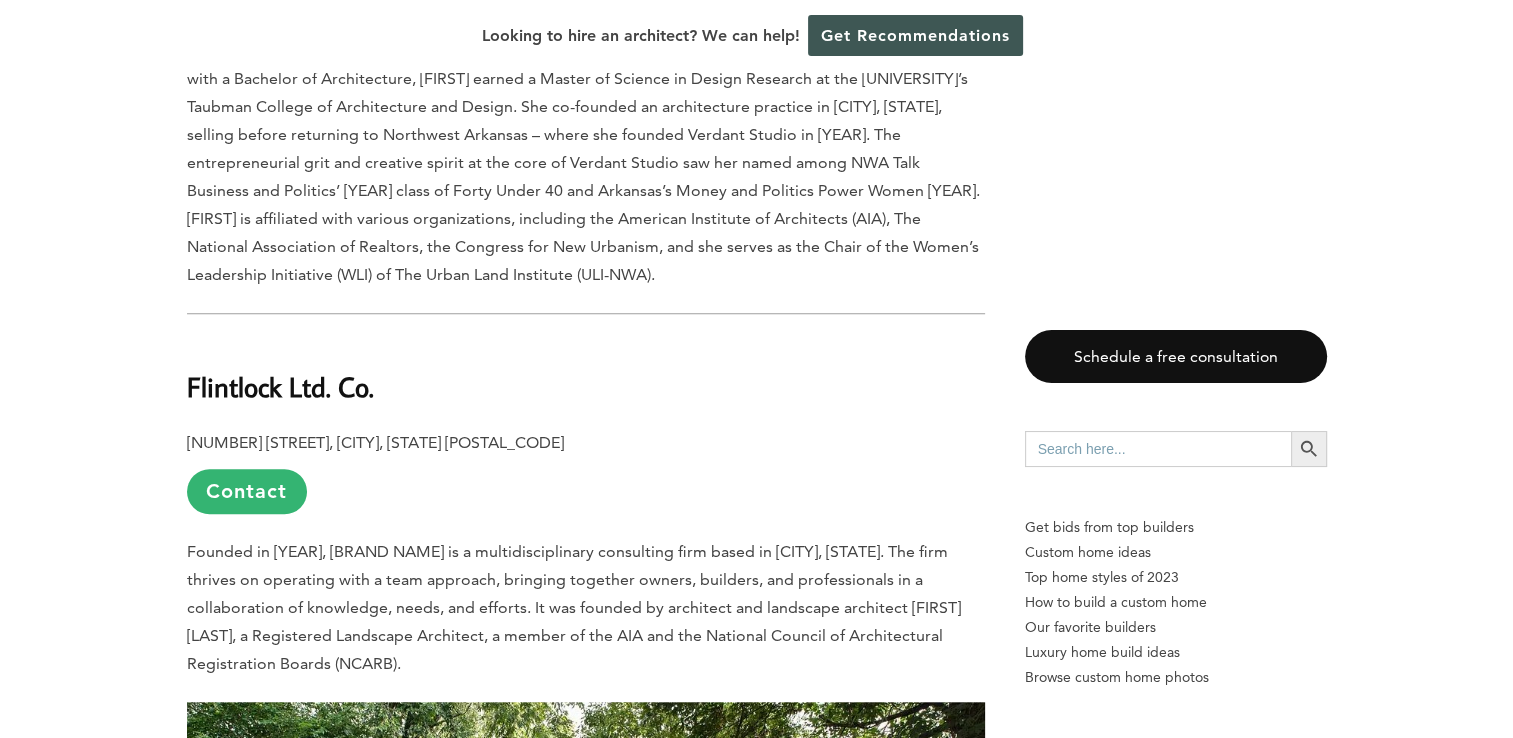 scroll, scrollTop: 9400, scrollLeft: 0, axis: vertical 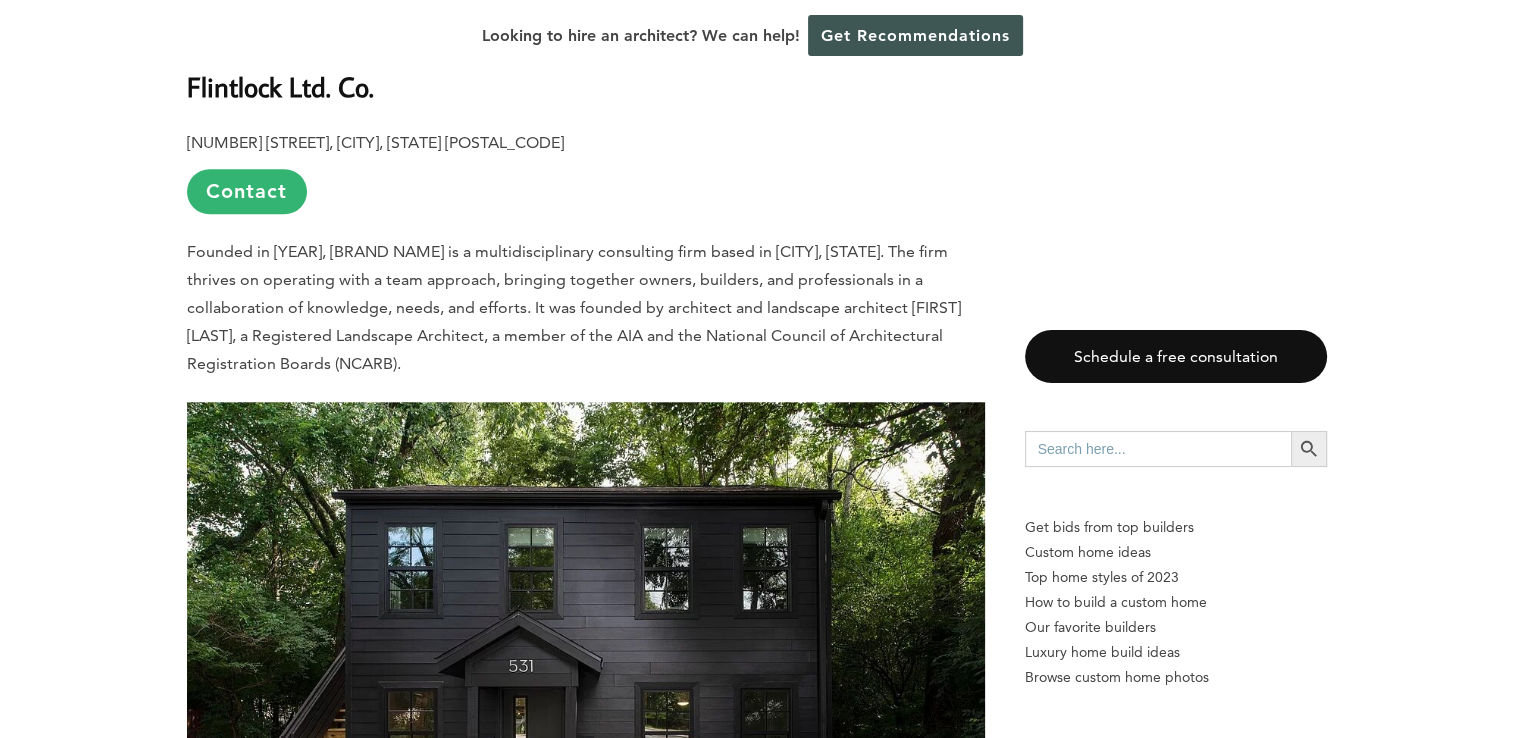 click on "Last updated on [DATE] at [TIME] [CITY], [STATE], is the entertainment hub of Northwest Arkansas and the ideal location to explore everything the region has to offer. It has long been the iconic center for fun in Northwest Arkansas as the home of the University of Arkansas and its renowned Razorbacks. The city has been named one of the best five locations to live in the United States three years in a row, and one visit will prove why.
Nowadays, the city has been recognized for its outstanding restaurants, arts and entertainment options, surrounding natural beauty, yearly events, and sights that bring people back season after season. The below list includes some of the best residential architects in the area. Whether you’re a current resident, want to improve your home, or plan to move, this list can help you get the job done. On the other hand, if you want to learn more about the building a custom home in [CITY], check out our  cost guide article .
modus studio" at bounding box center (586, 1402) 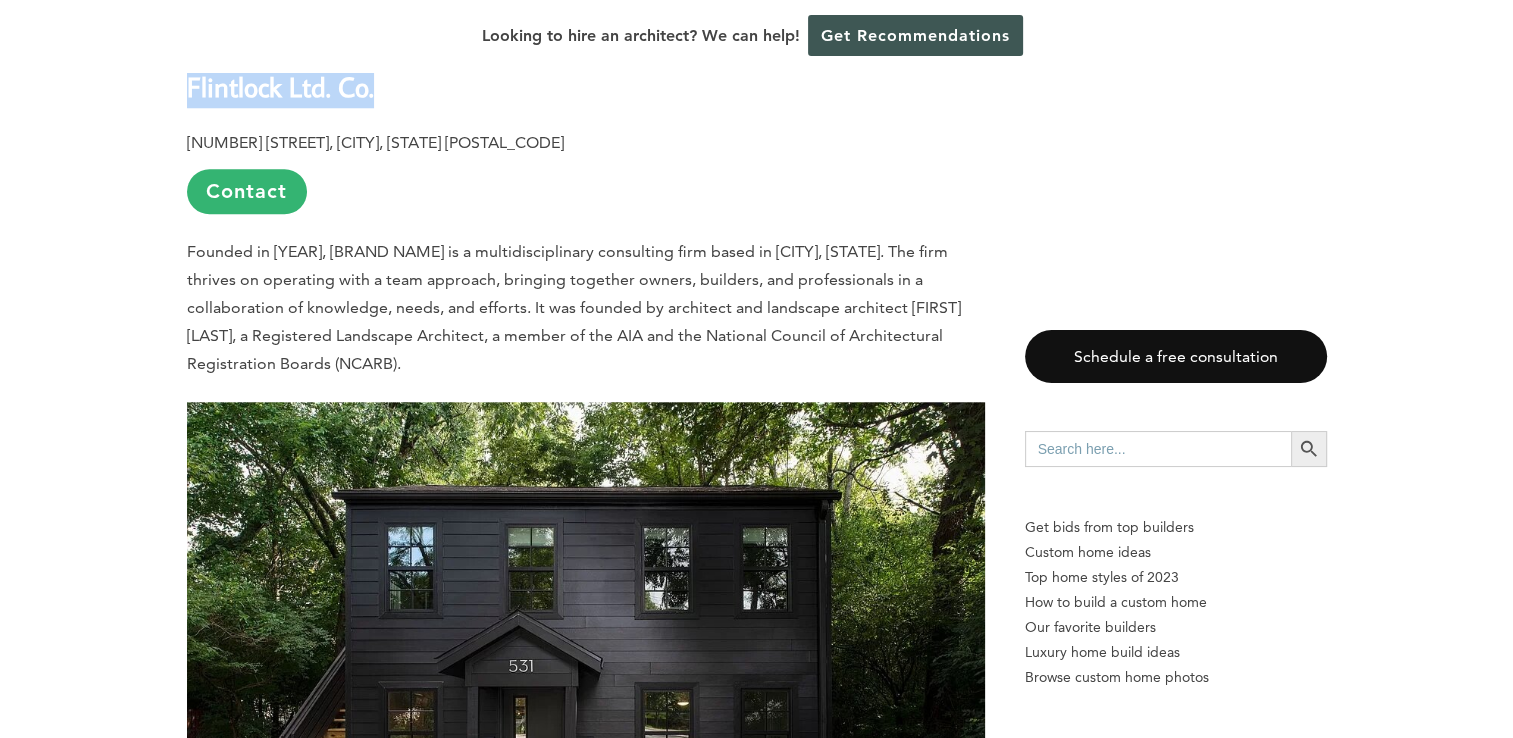 drag, startPoint x: 188, startPoint y: 115, endPoint x: 400, endPoint y: 116, distance: 212.00237 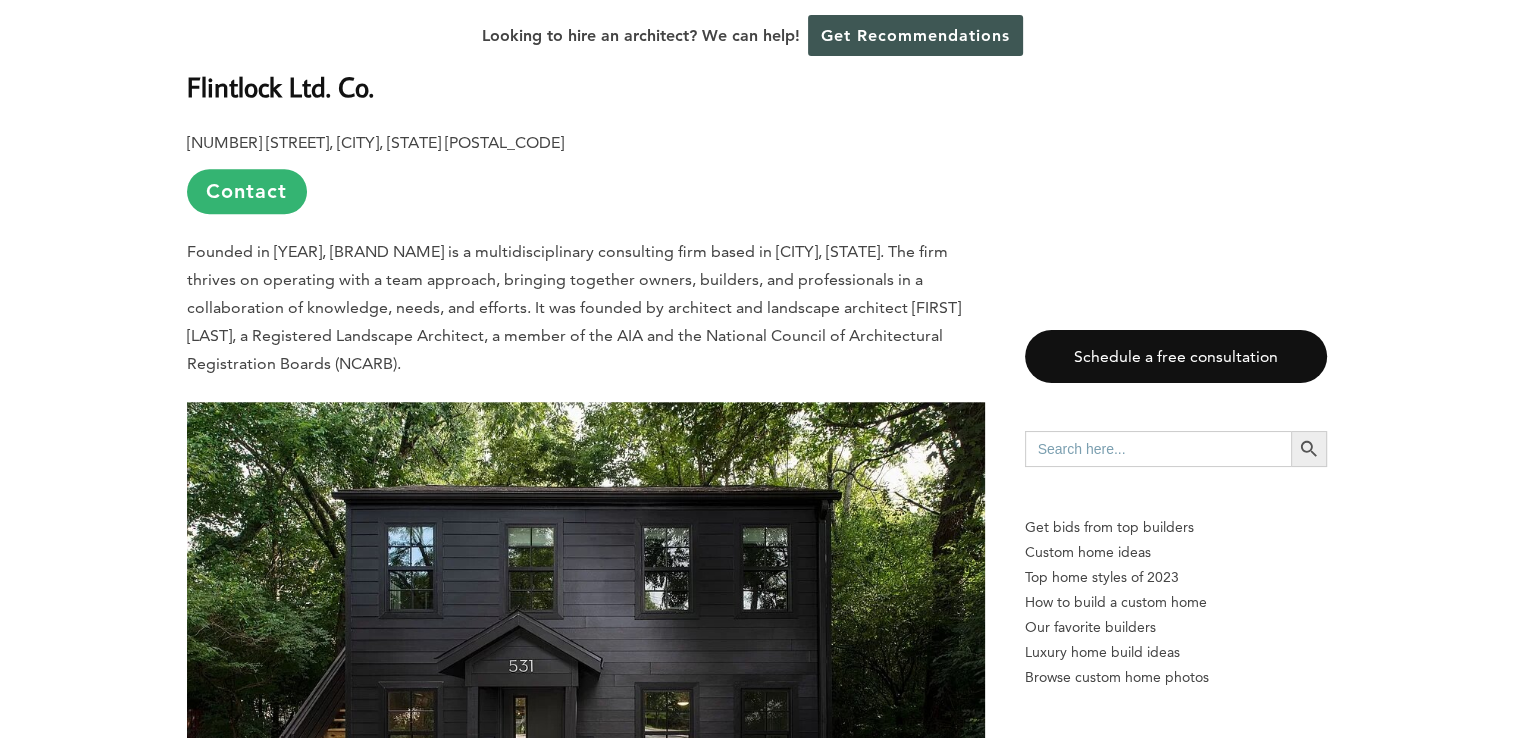 click on "[NUMBER] [STREET], [CITY], [STATE] [POSTAL_CODE]  Contact" at bounding box center (586, 171) 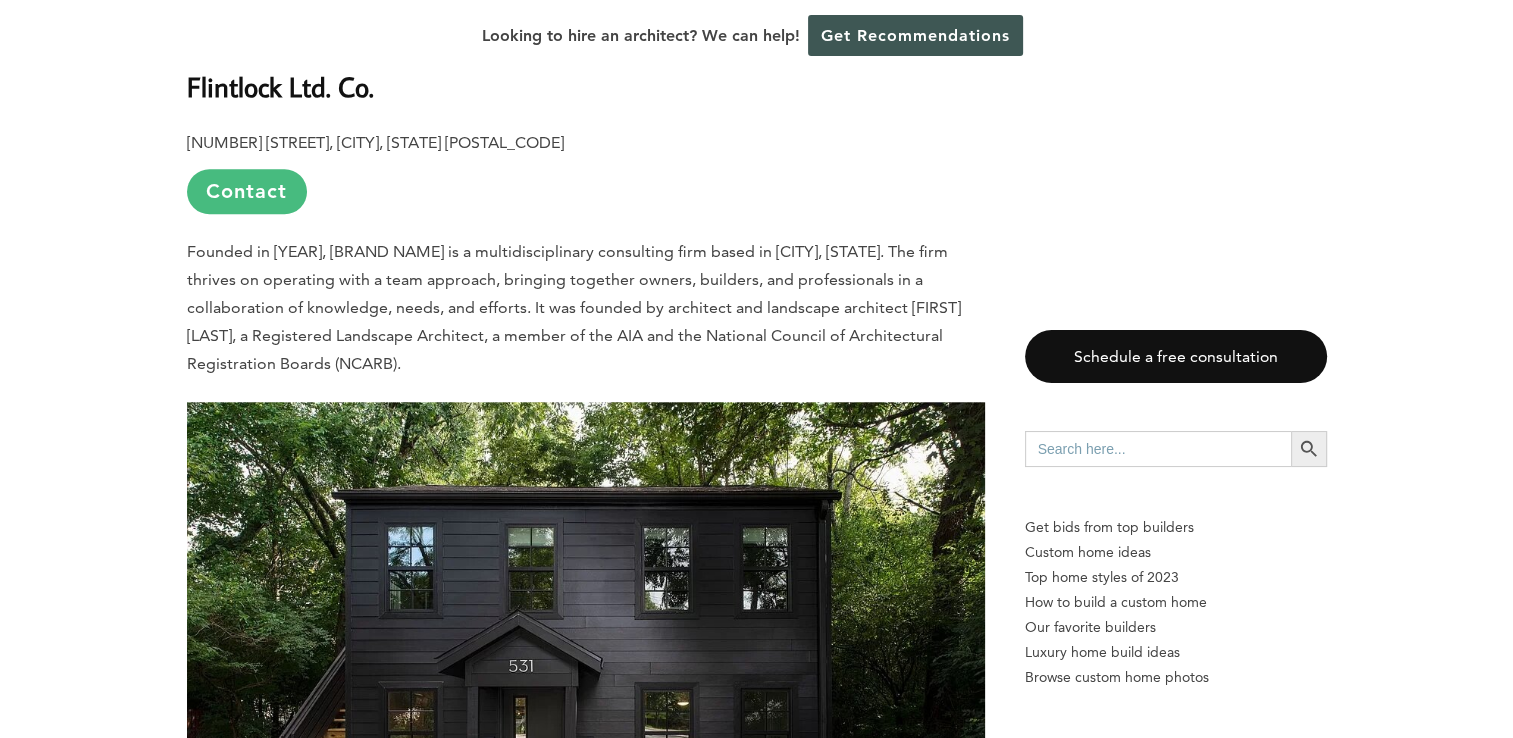 click on "Contact" at bounding box center (247, 191) 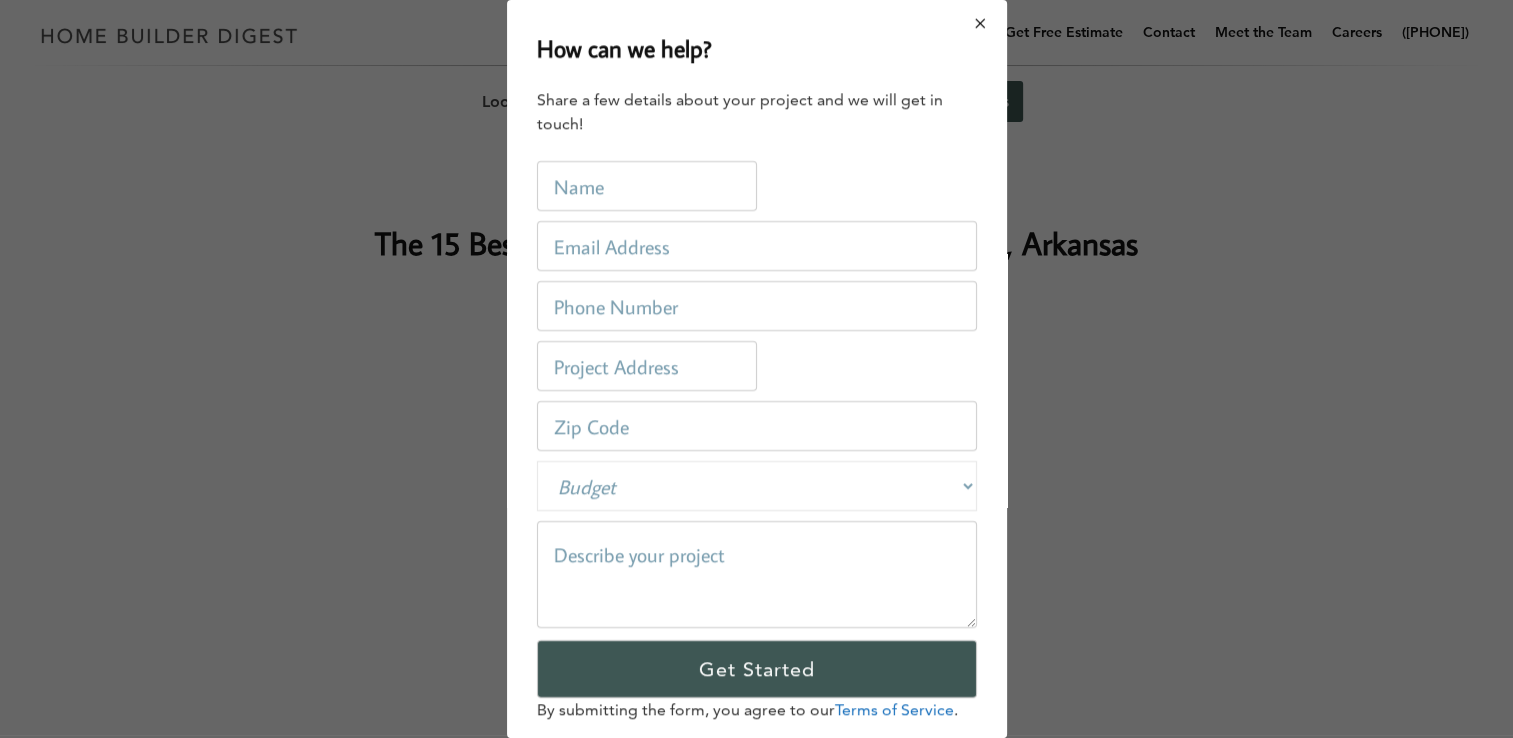 scroll, scrollTop: 0, scrollLeft: 0, axis: both 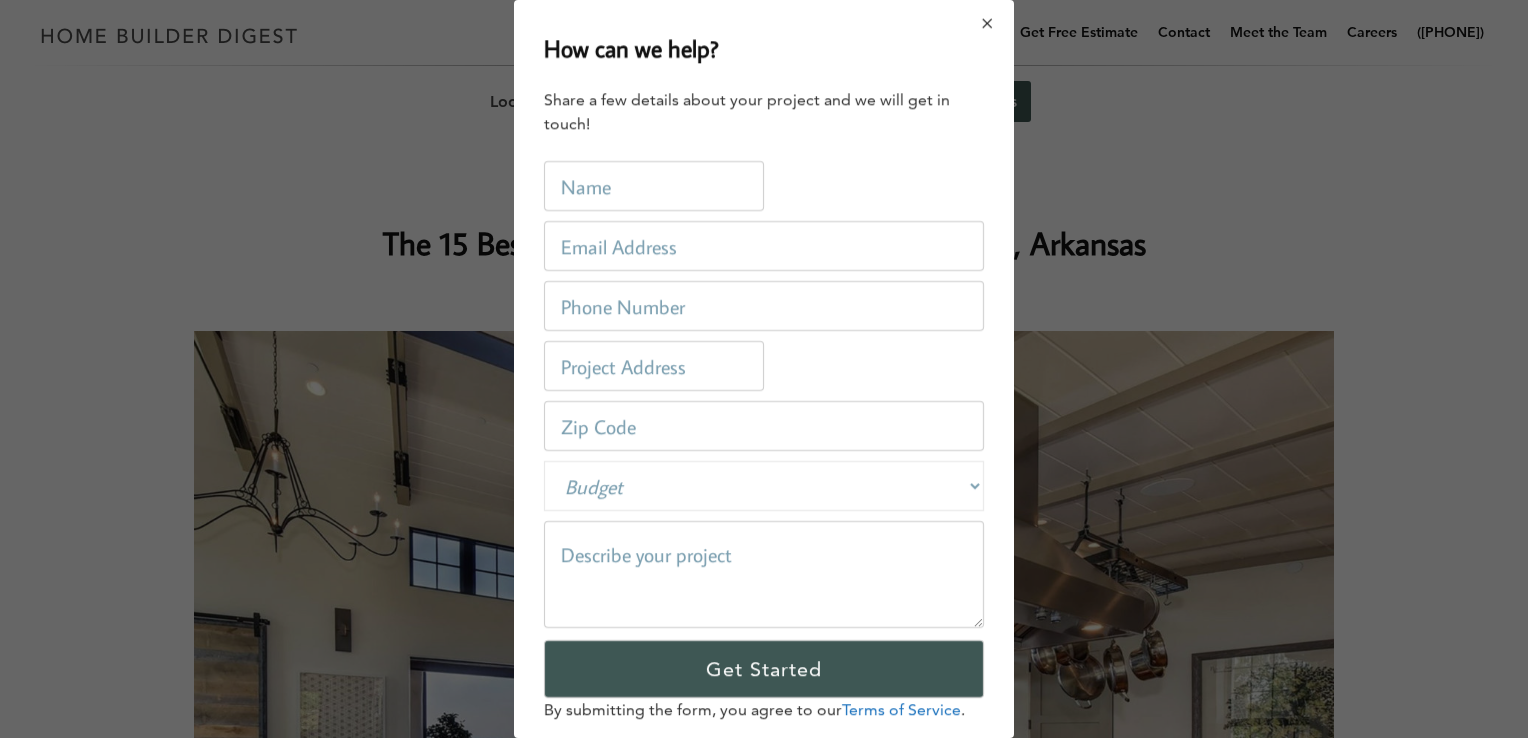 click at bounding box center (988, 23) 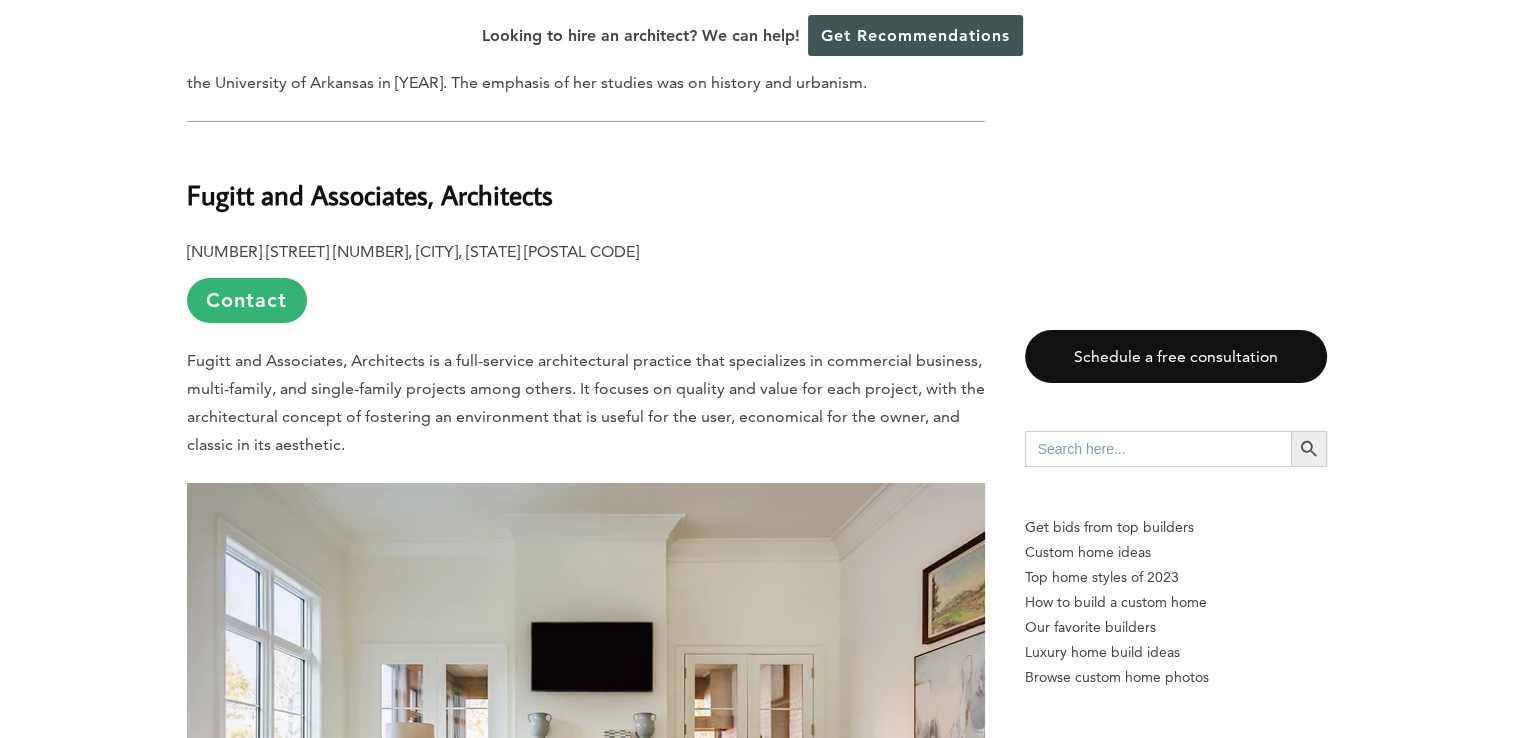 scroll, scrollTop: 6900, scrollLeft: 0, axis: vertical 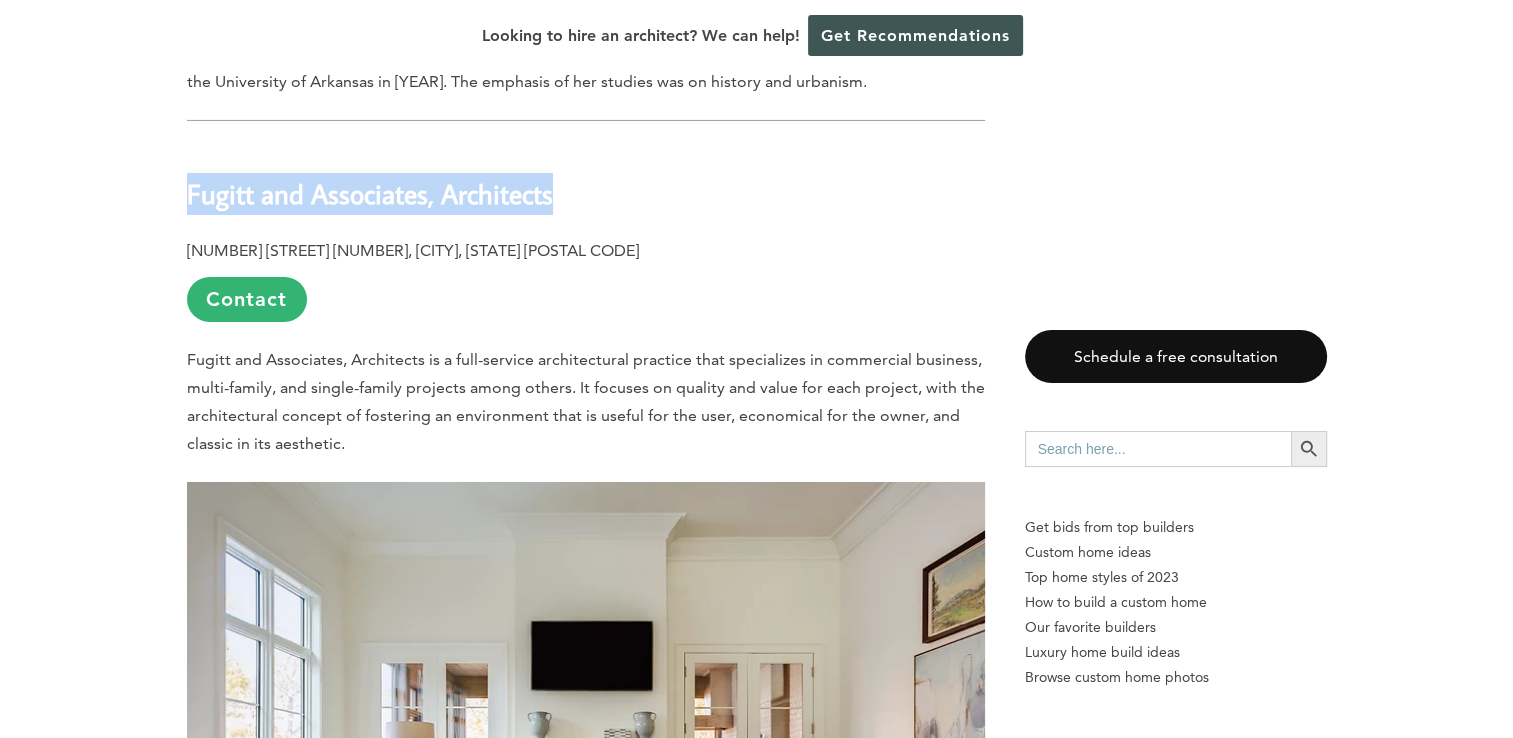 drag, startPoint x: 188, startPoint y: 220, endPoint x: 609, endPoint y: 226, distance: 421.04276 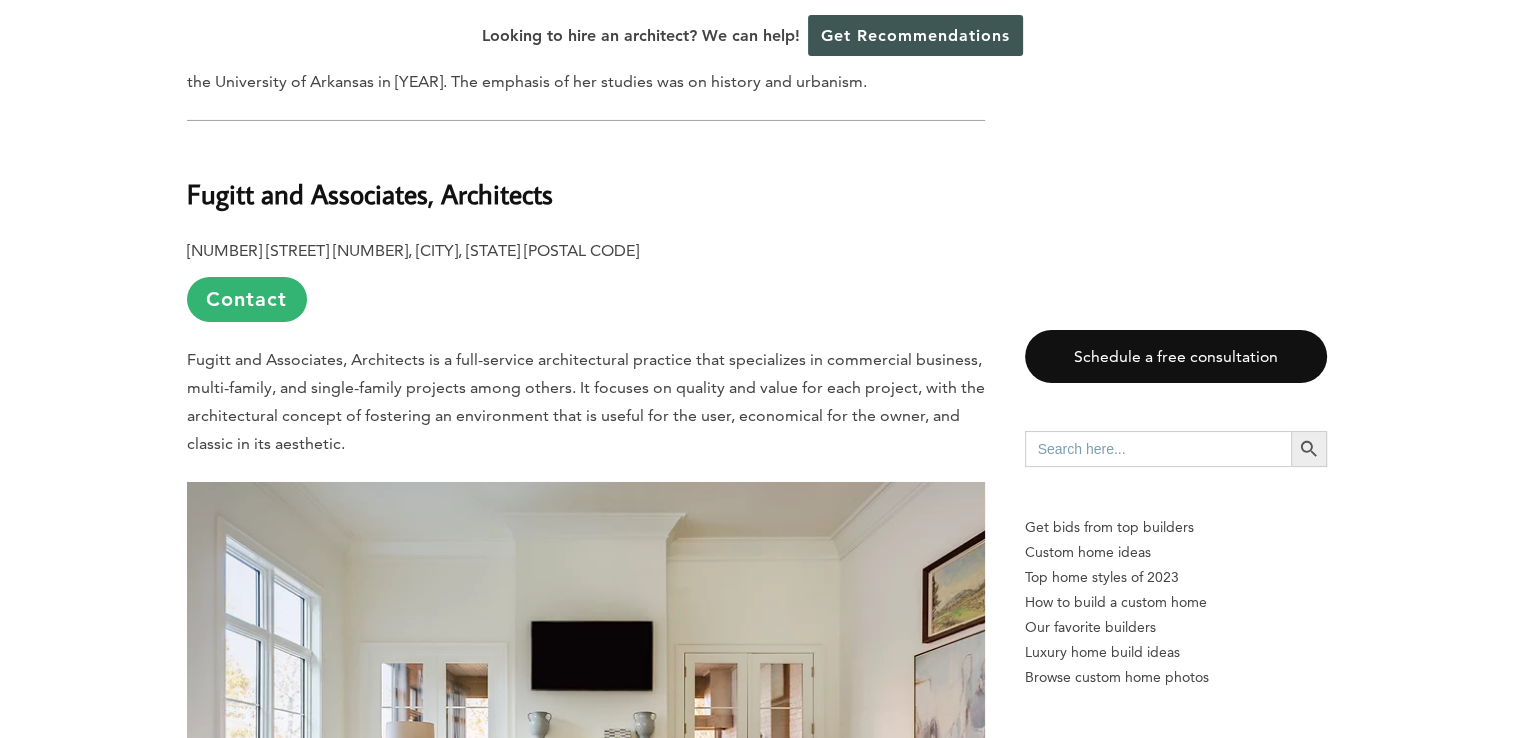 click on "[NUMBER] [STREET] [NUMBER], [CITY], [STATE] [POSTAL CODE] Contact" at bounding box center (586, 279) 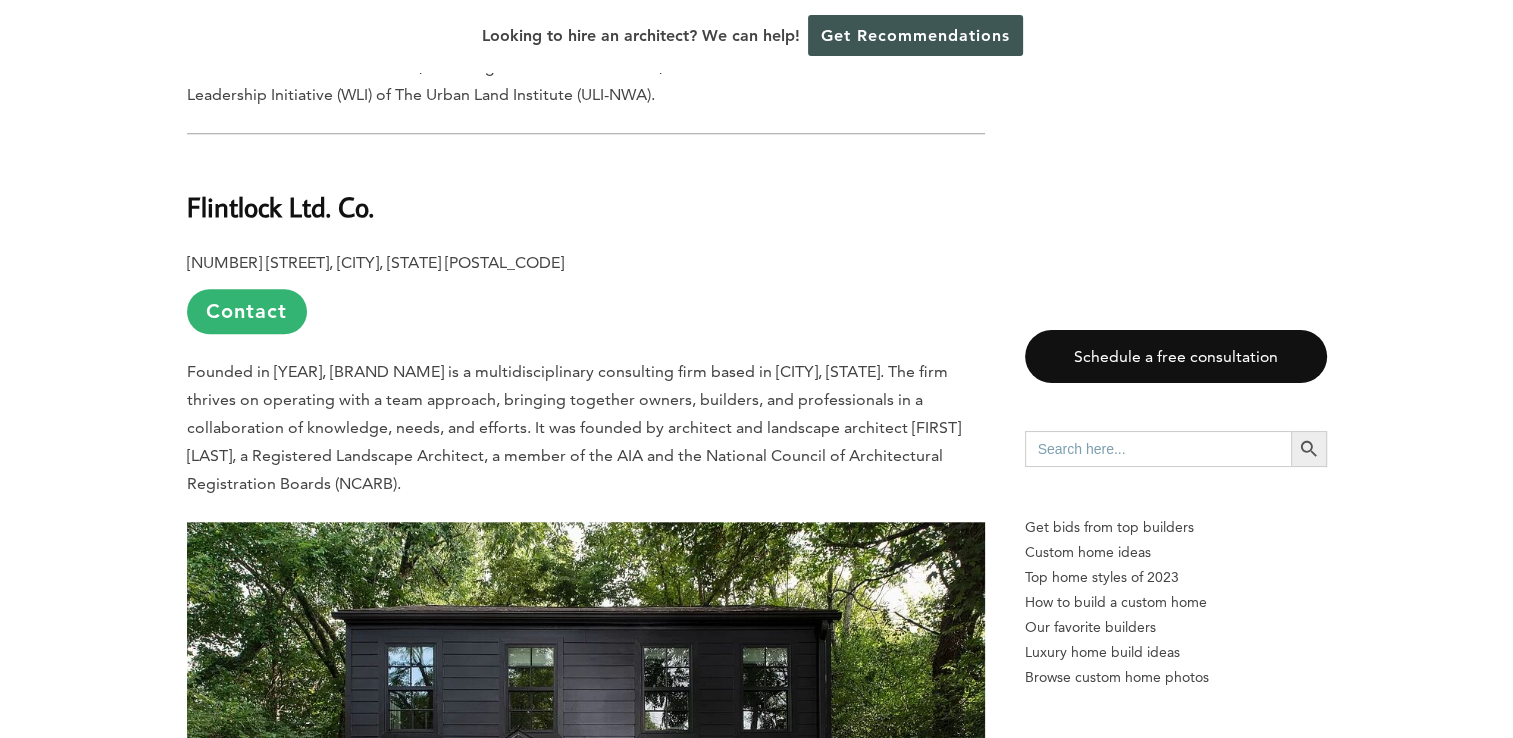 scroll, scrollTop: 9100, scrollLeft: 0, axis: vertical 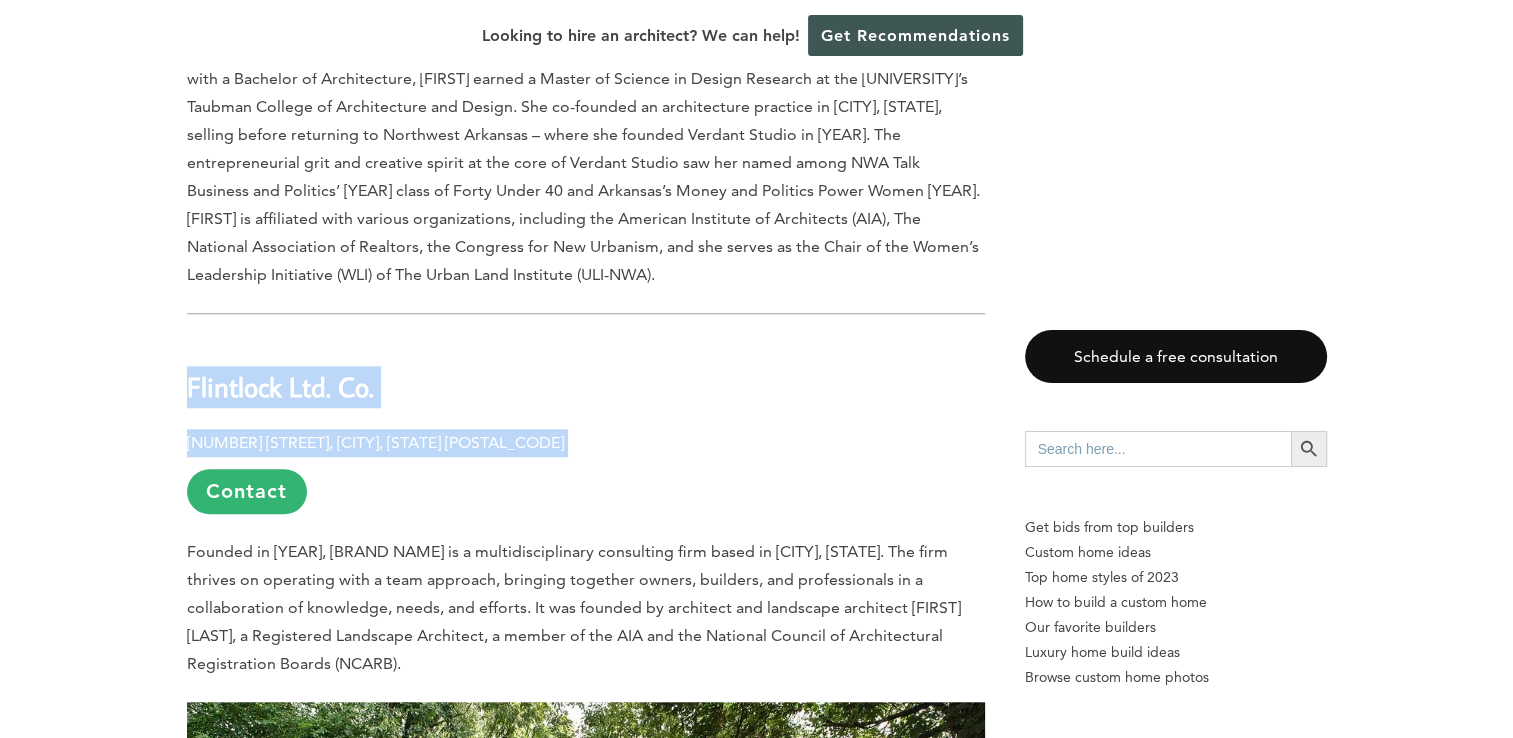 drag, startPoint x: 186, startPoint y: 421, endPoint x: 519, endPoint y: 443, distance: 333.72592 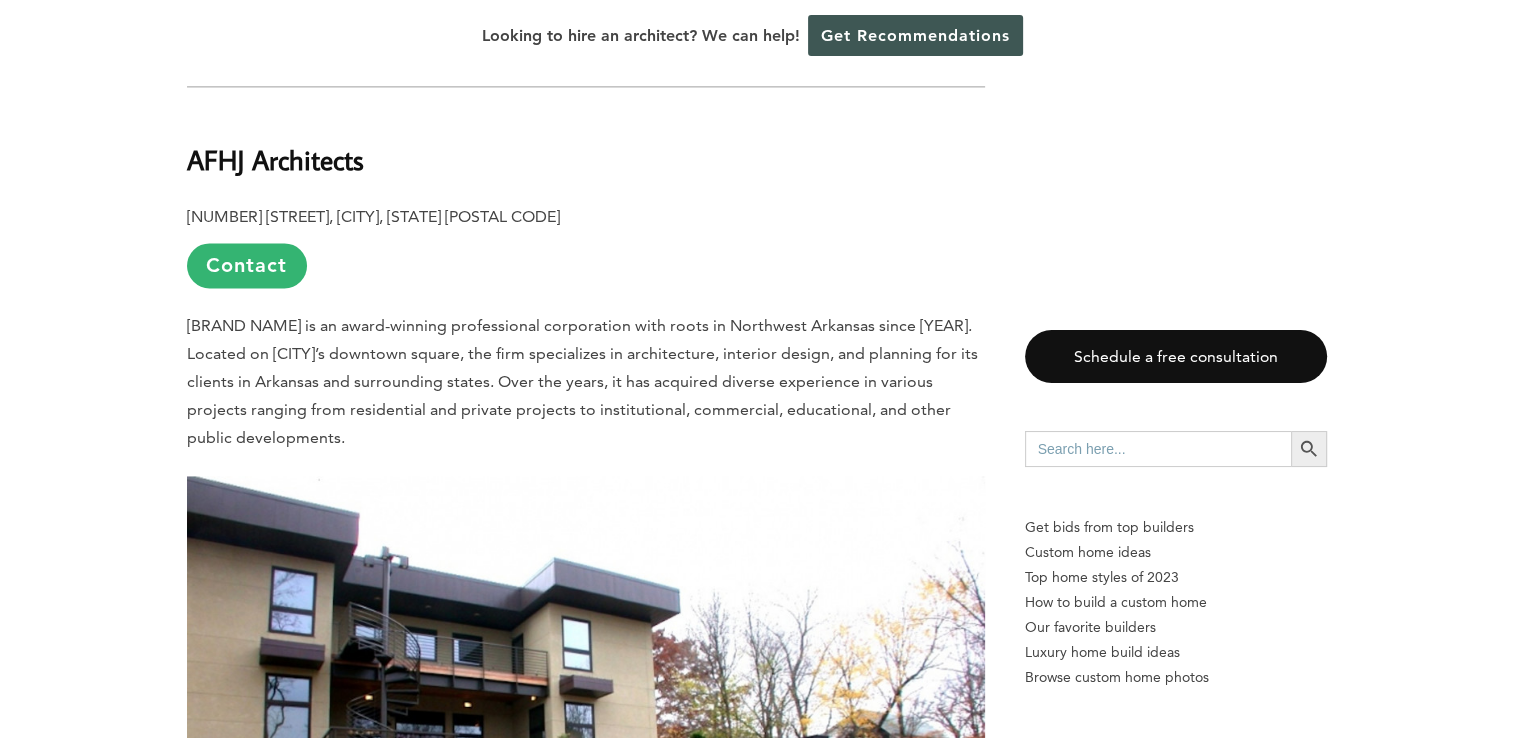 scroll, scrollTop: 10400, scrollLeft: 0, axis: vertical 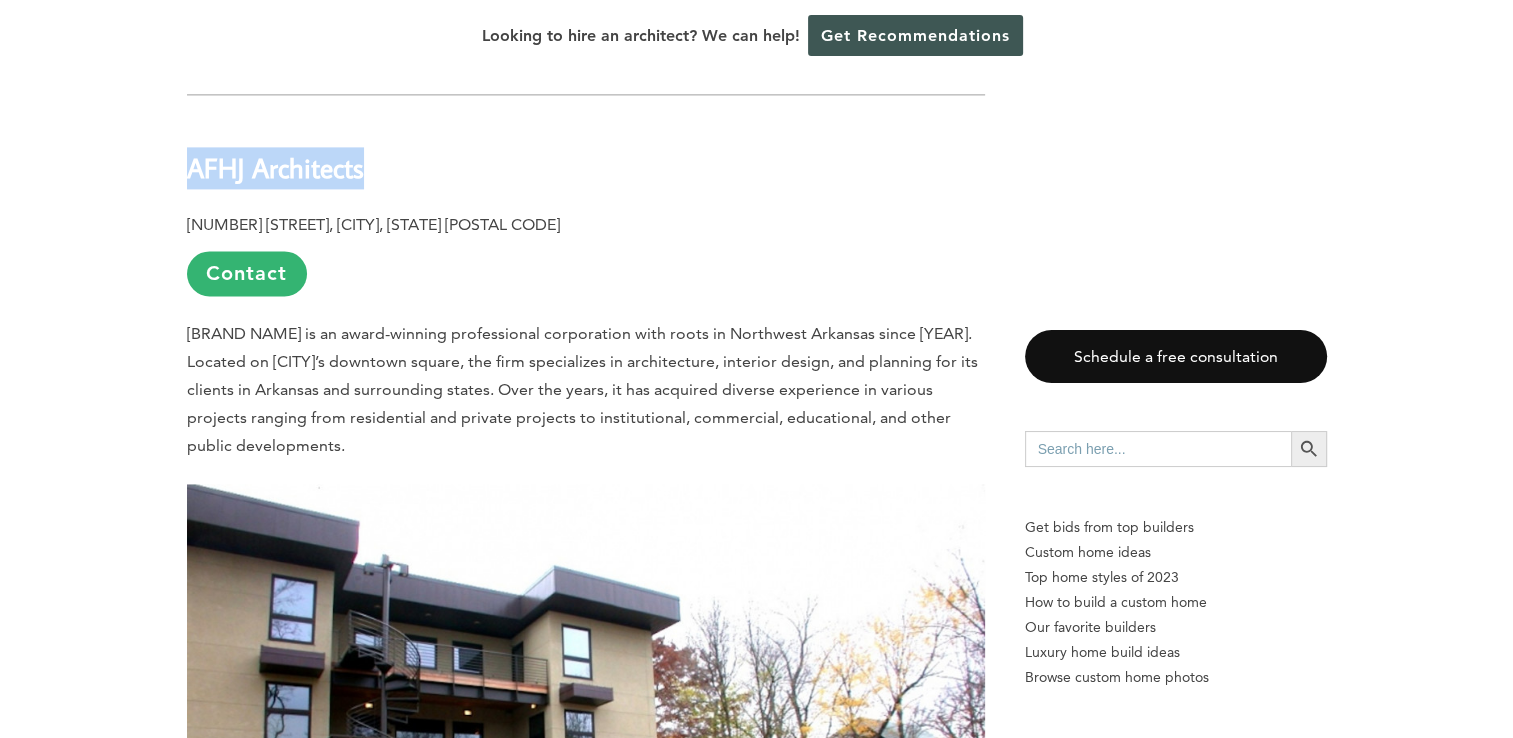drag, startPoint x: 187, startPoint y: 200, endPoint x: 452, endPoint y: 213, distance: 265.31866 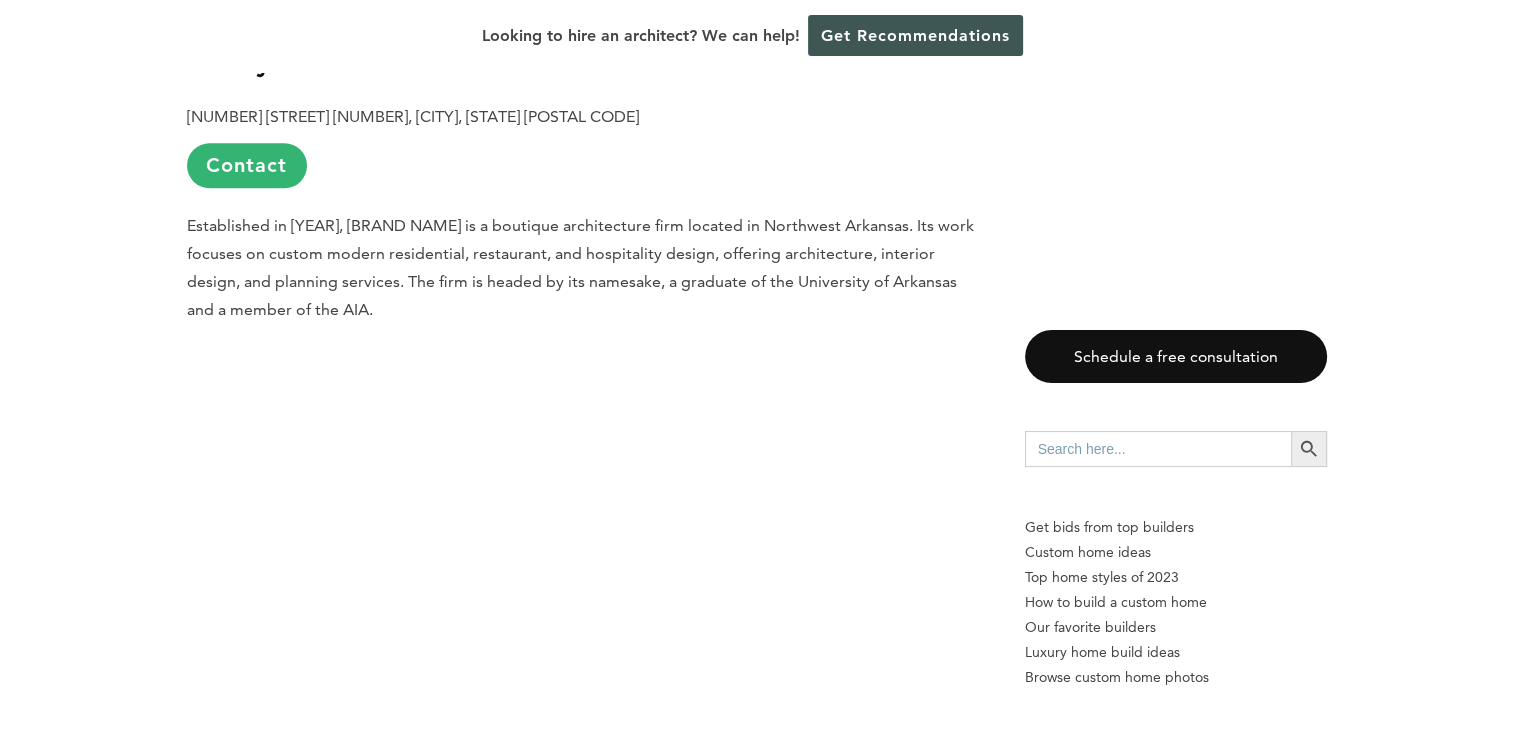 scroll, scrollTop: 16700, scrollLeft: 0, axis: vertical 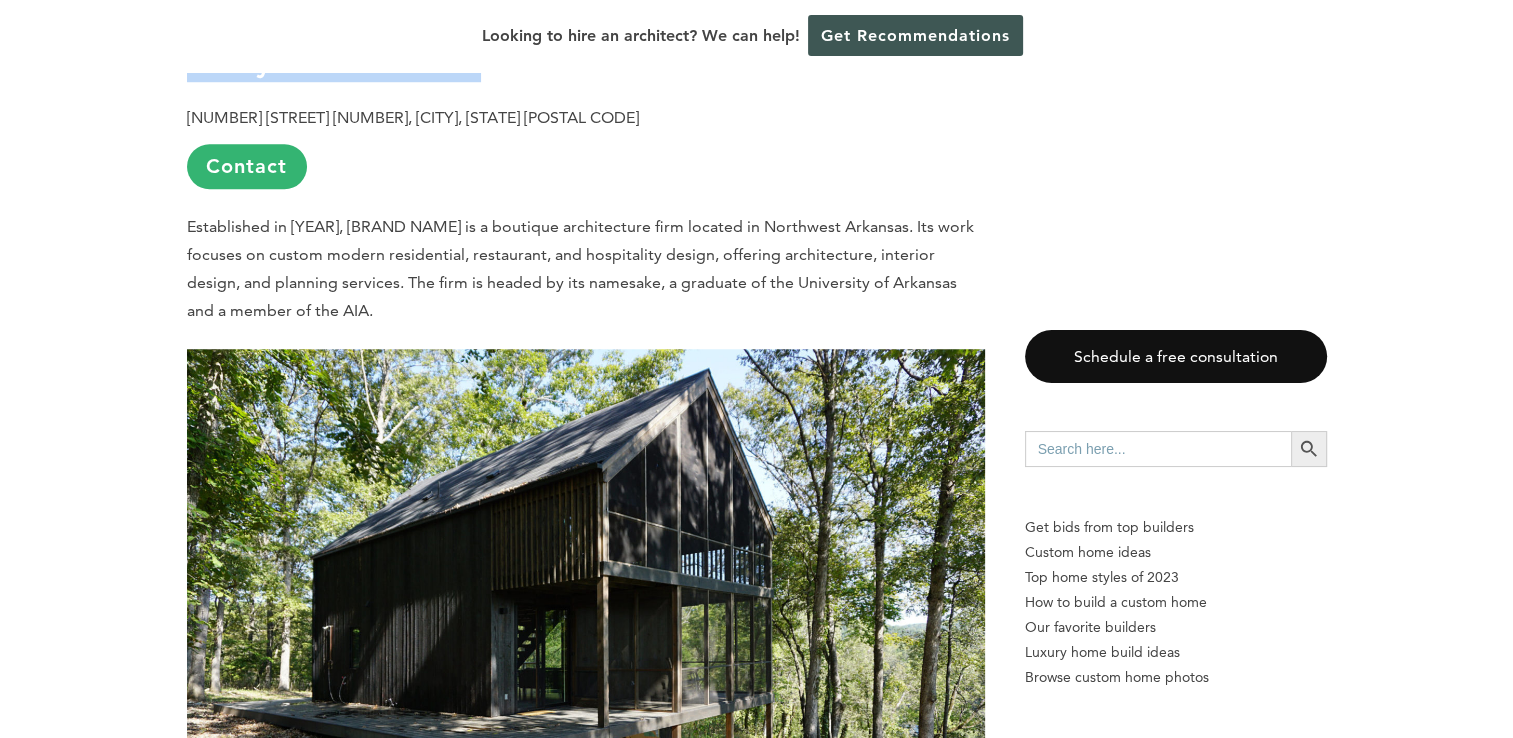 drag, startPoint x: 188, startPoint y: 123, endPoint x: 591, endPoint y: 112, distance: 403.1501 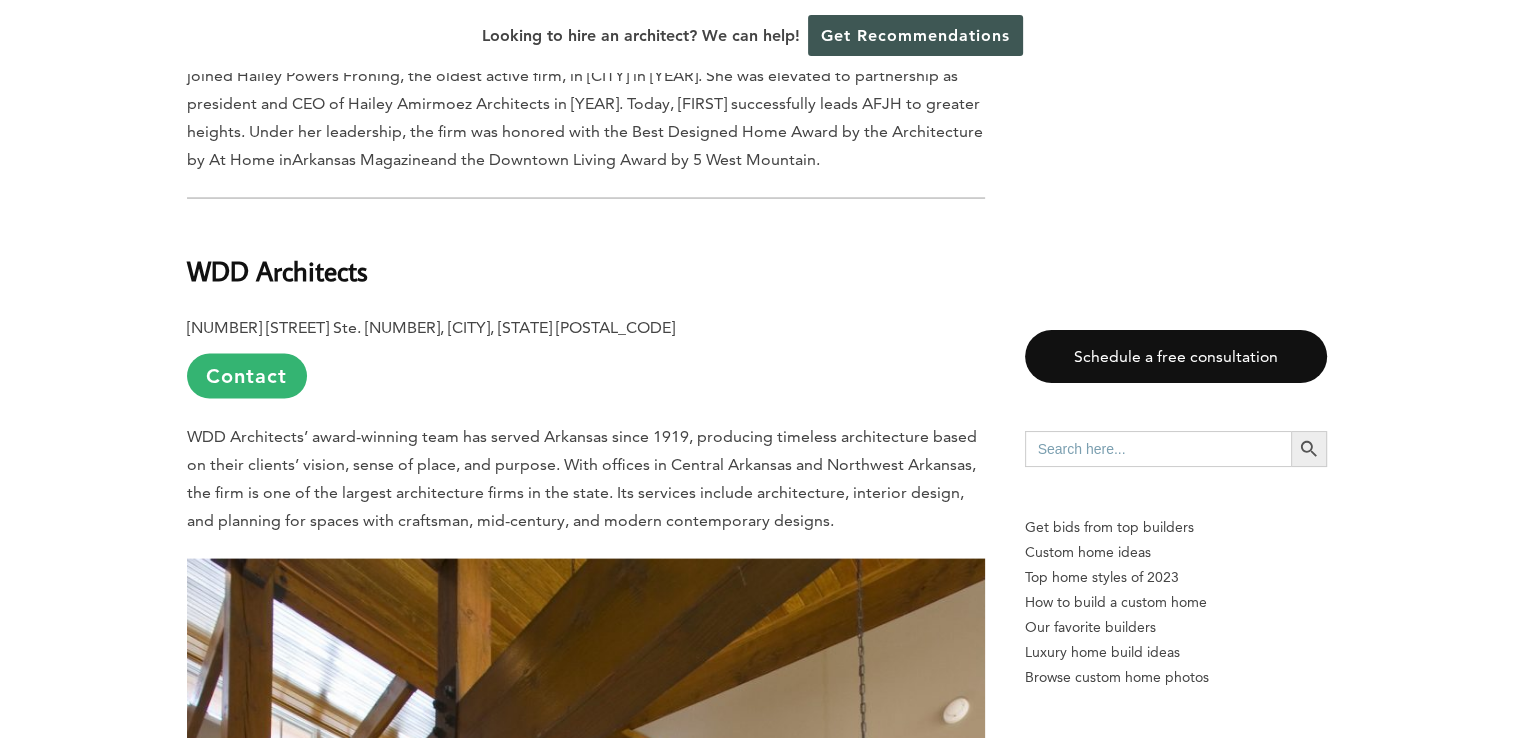 scroll, scrollTop: 11500, scrollLeft: 0, axis: vertical 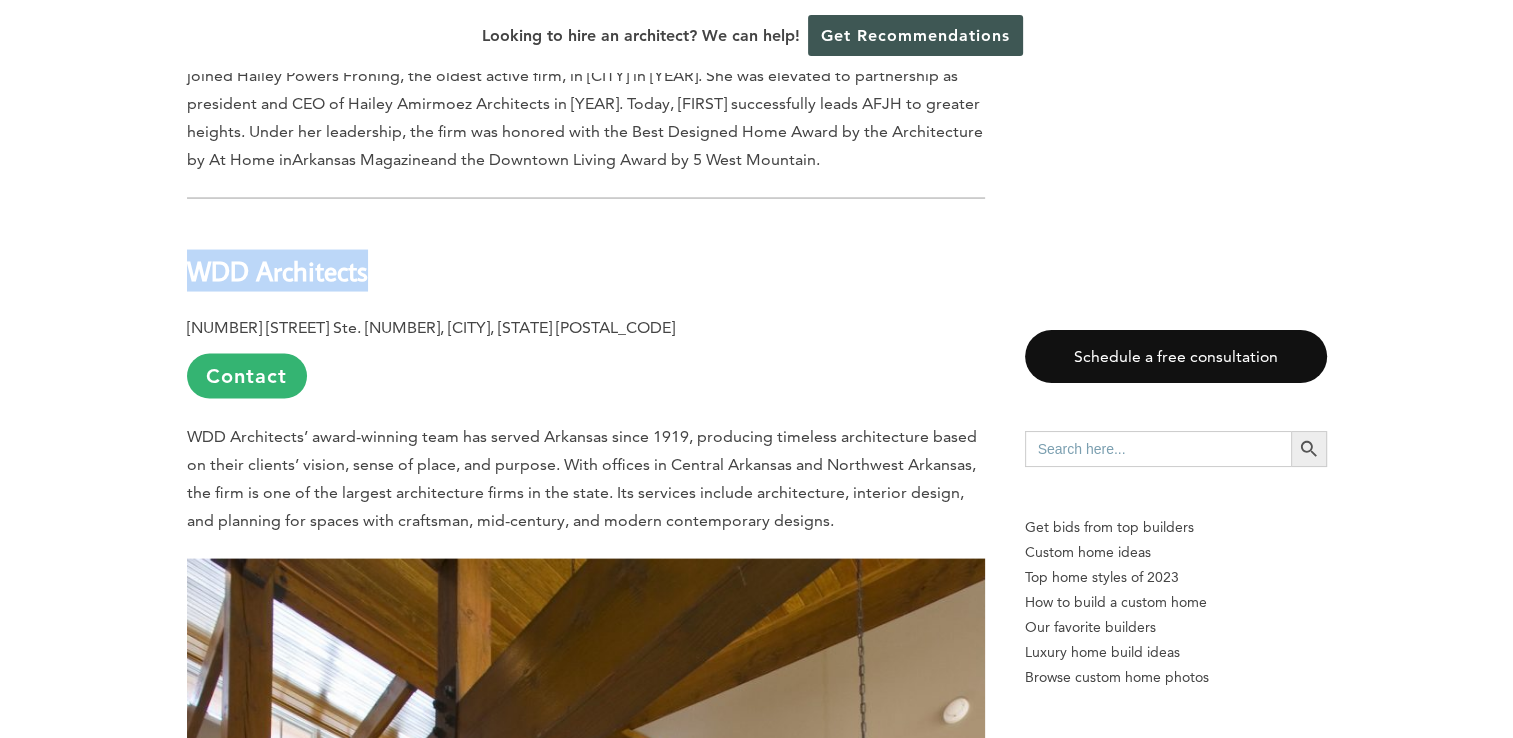 drag, startPoint x: 189, startPoint y: 297, endPoint x: 394, endPoint y: 297, distance: 205 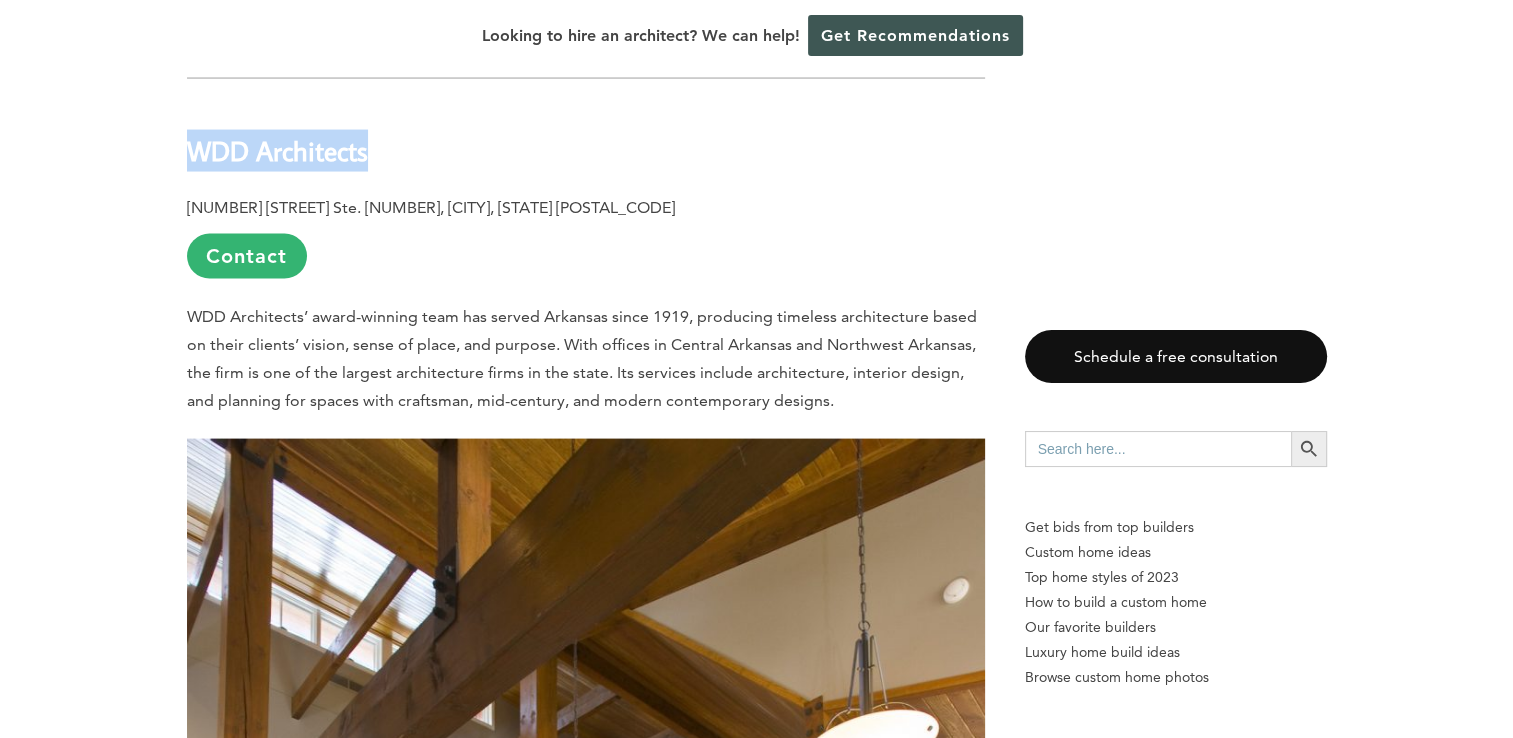 scroll, scrollTop: 11400, scrollLeft: 0, axis: vertical 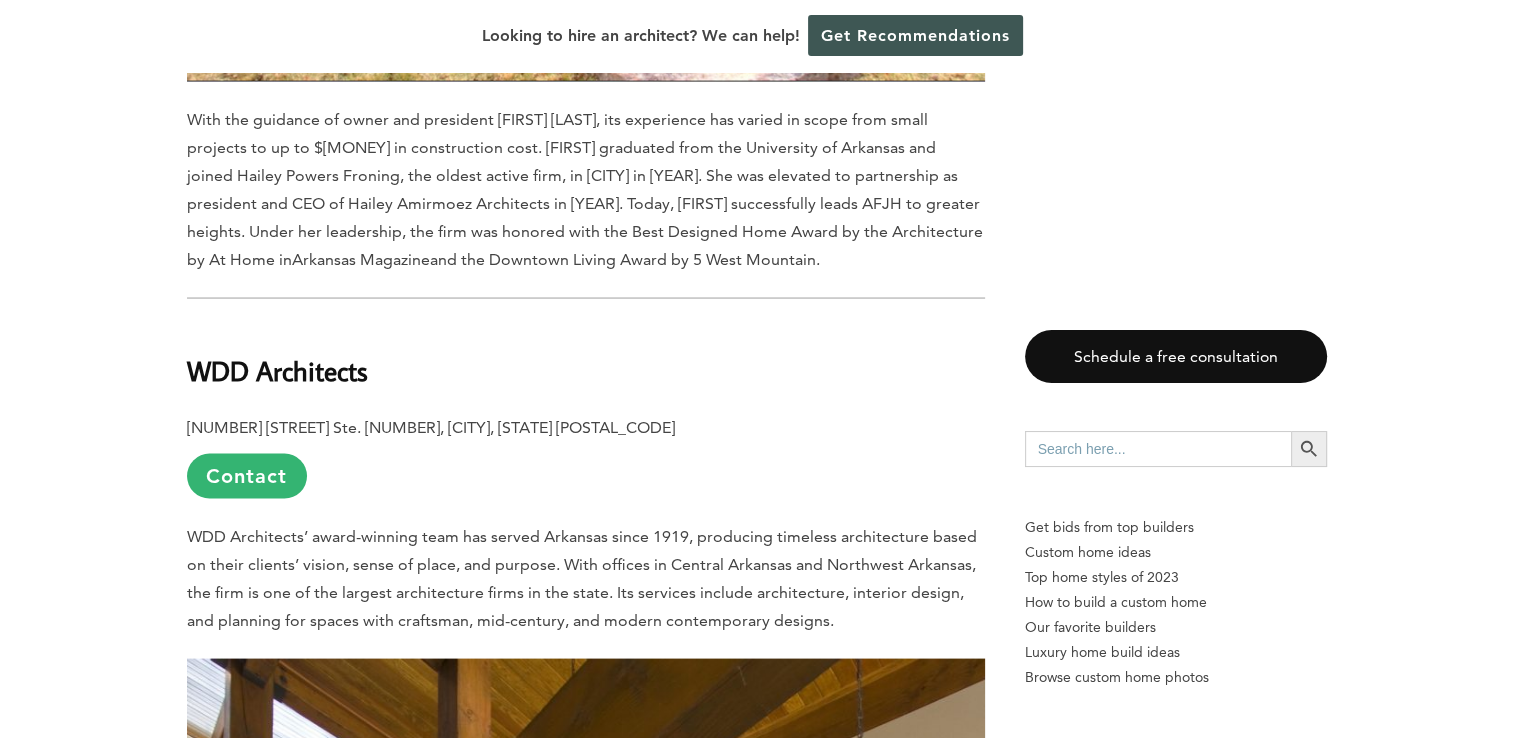 click on "WDD Architects’ award-winning team has served Arkansas since 1919, producing timeless architecture based on their clients’ vision, sense of place, and purpose. With offices in Central Arkansas and Northwest Arkansas, the firm is one of the largest architecture firms in the state. Its services include architecture, interior design, and planning for spaces with craftsman, mid-century, and modern contemporary designs." at bounding box center (586, 579) 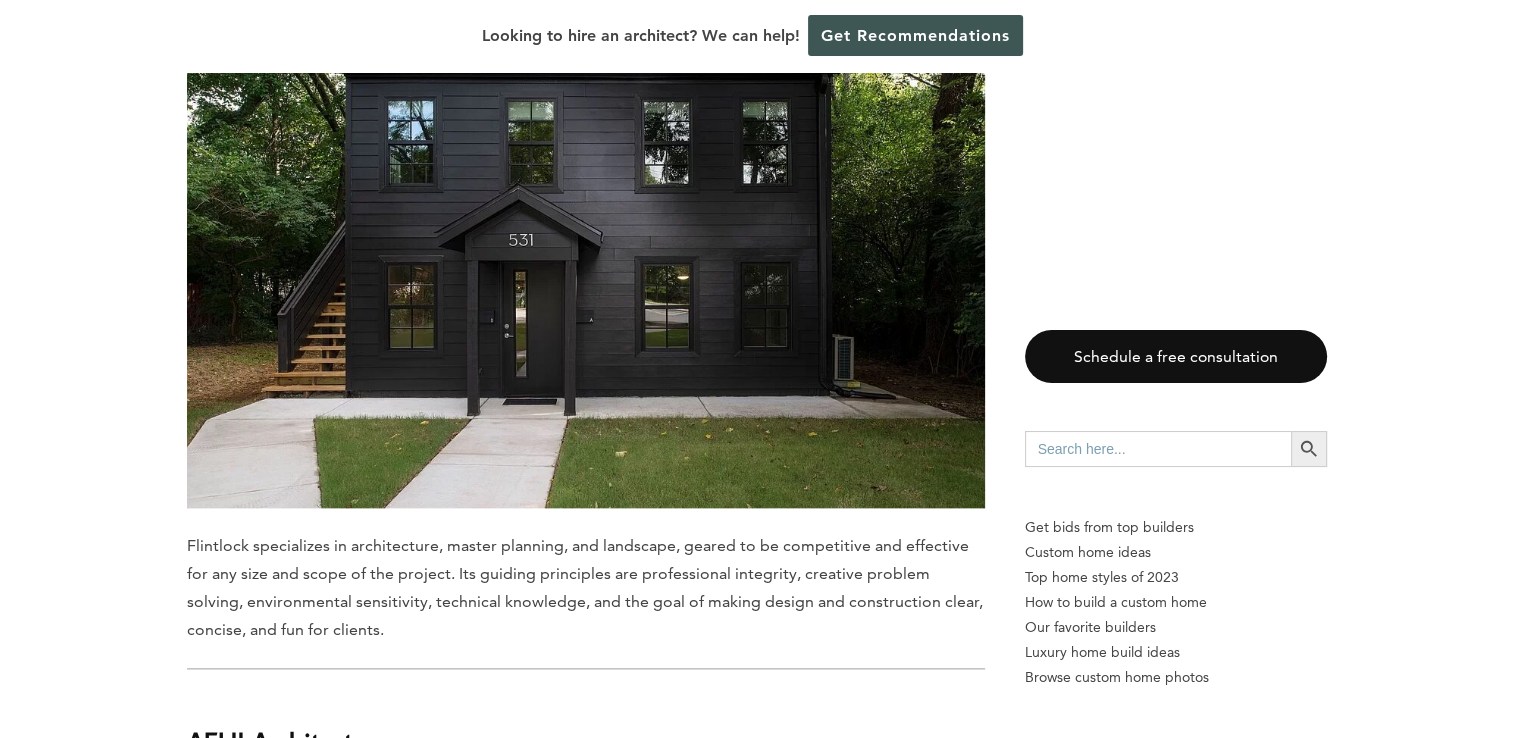 scroll, scrollTop: 9800, scrollLeft: 0, axis: vertical 